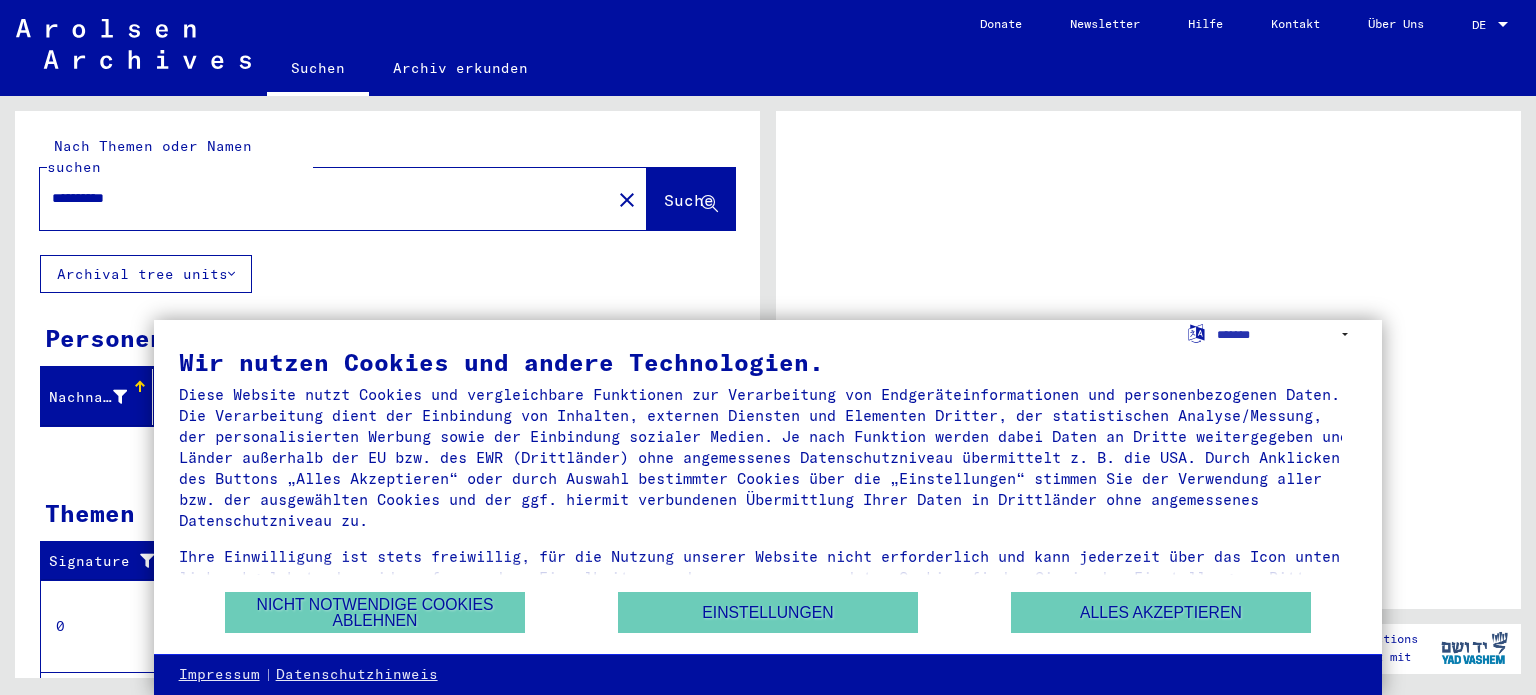 scroll, scrollTop: 0, scrollLeft: 0, axis: both 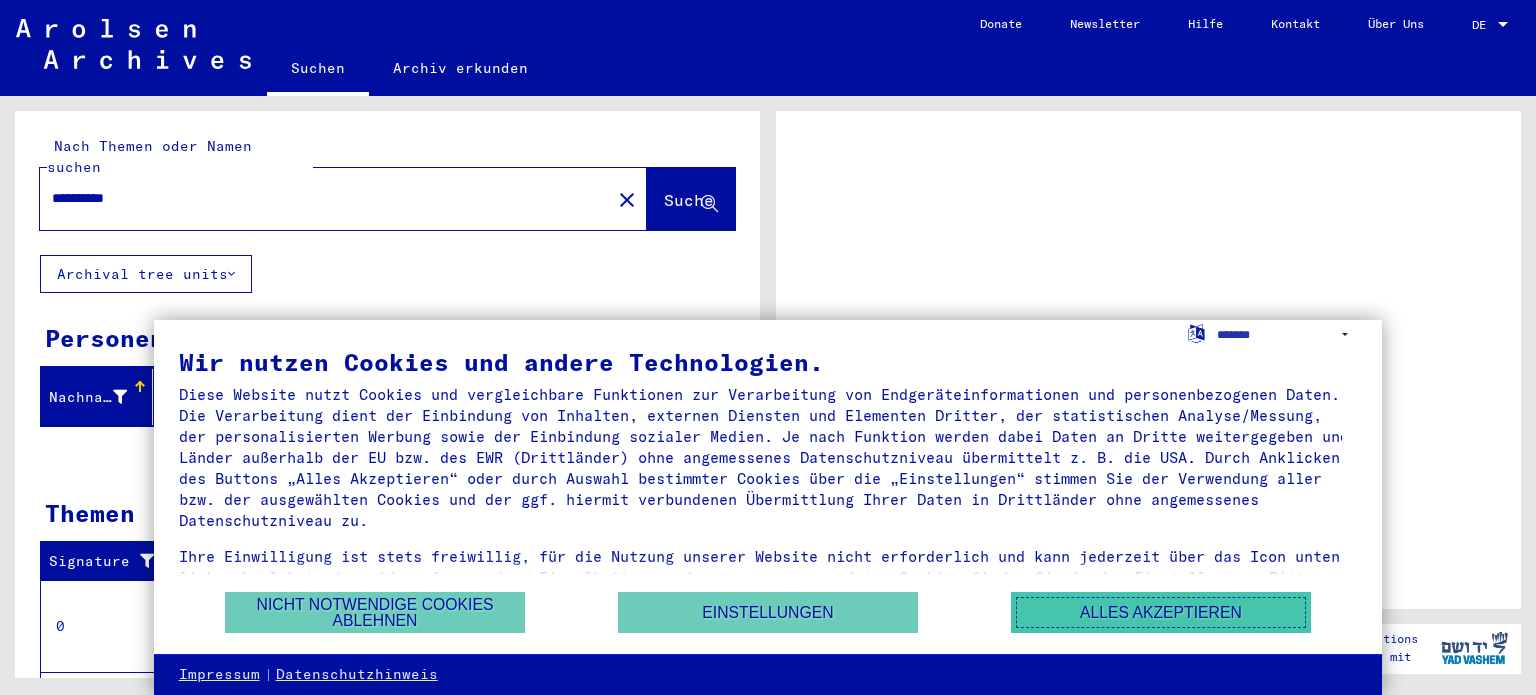 click on "Alles akzeptieren" at bounding box center [1161, 612] 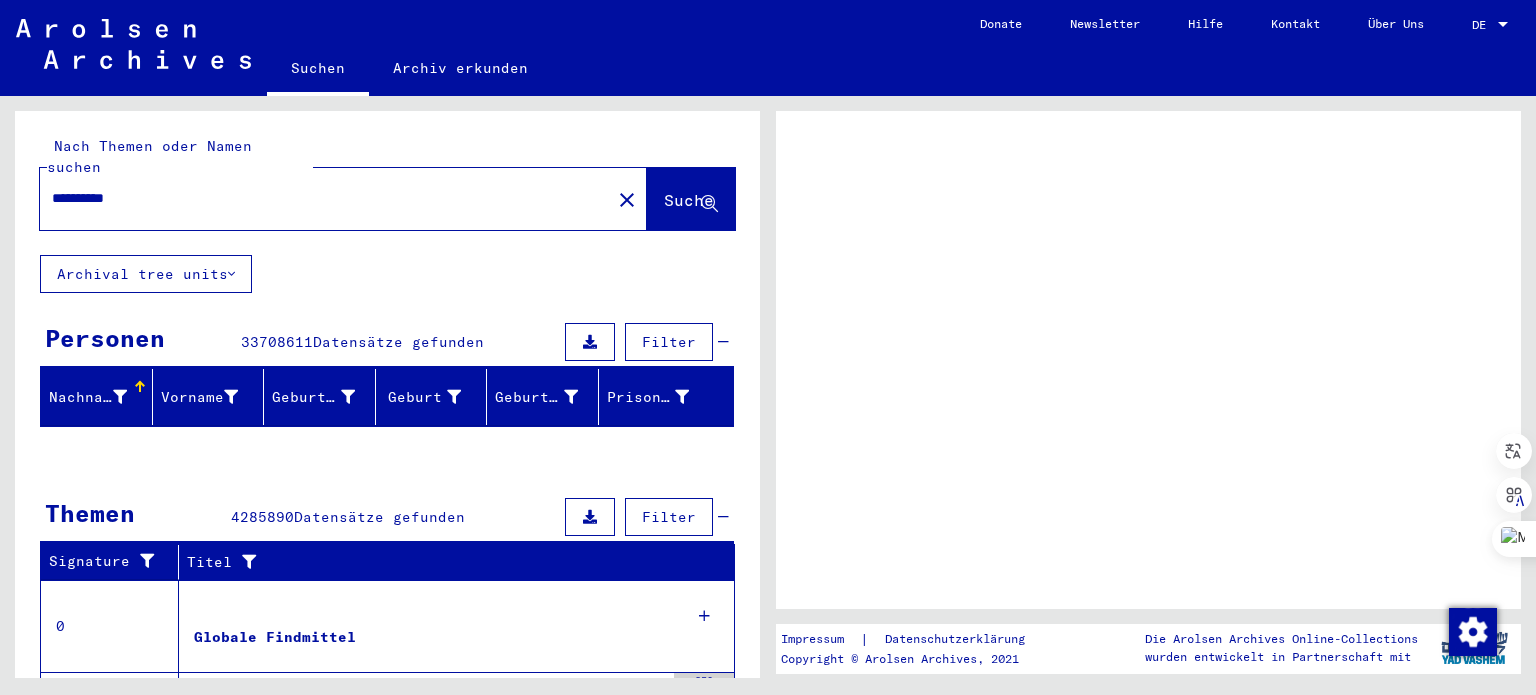 click on "Suche" 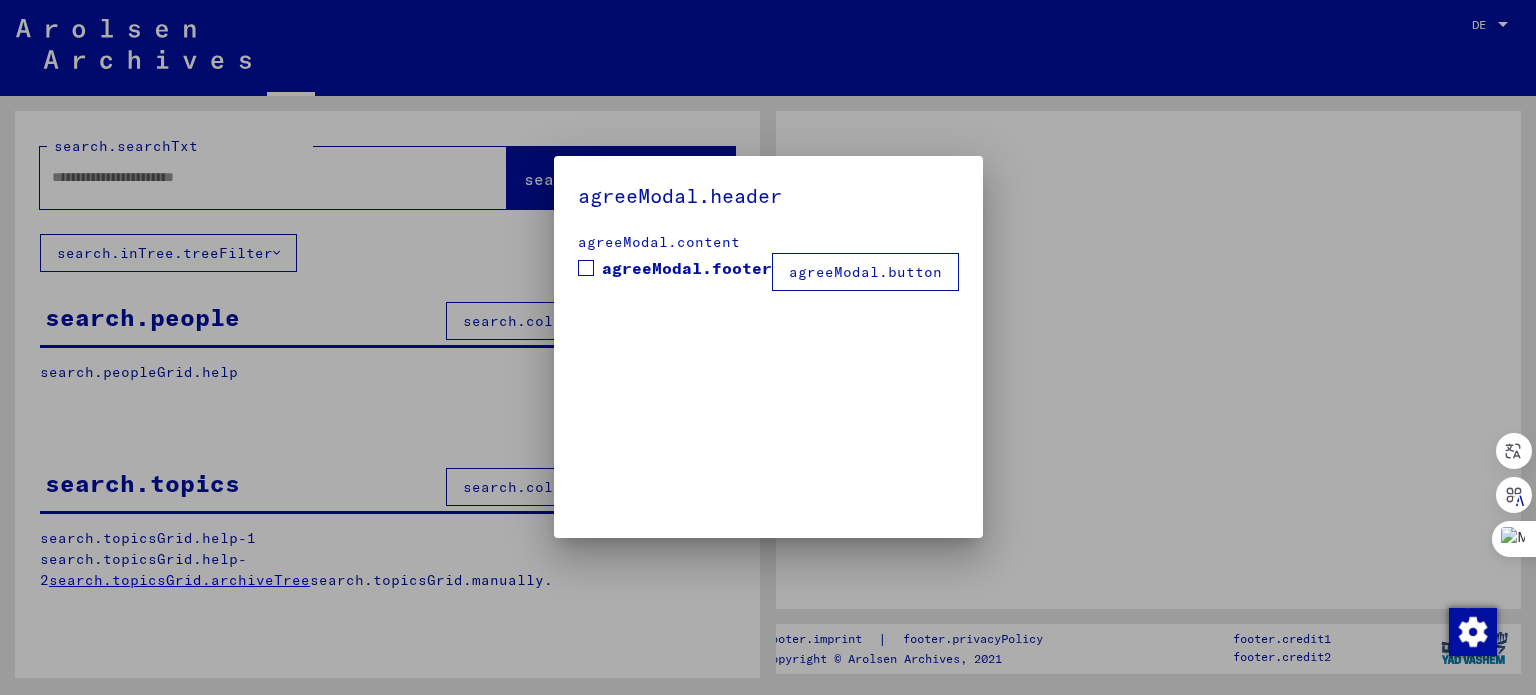 type on "**********" 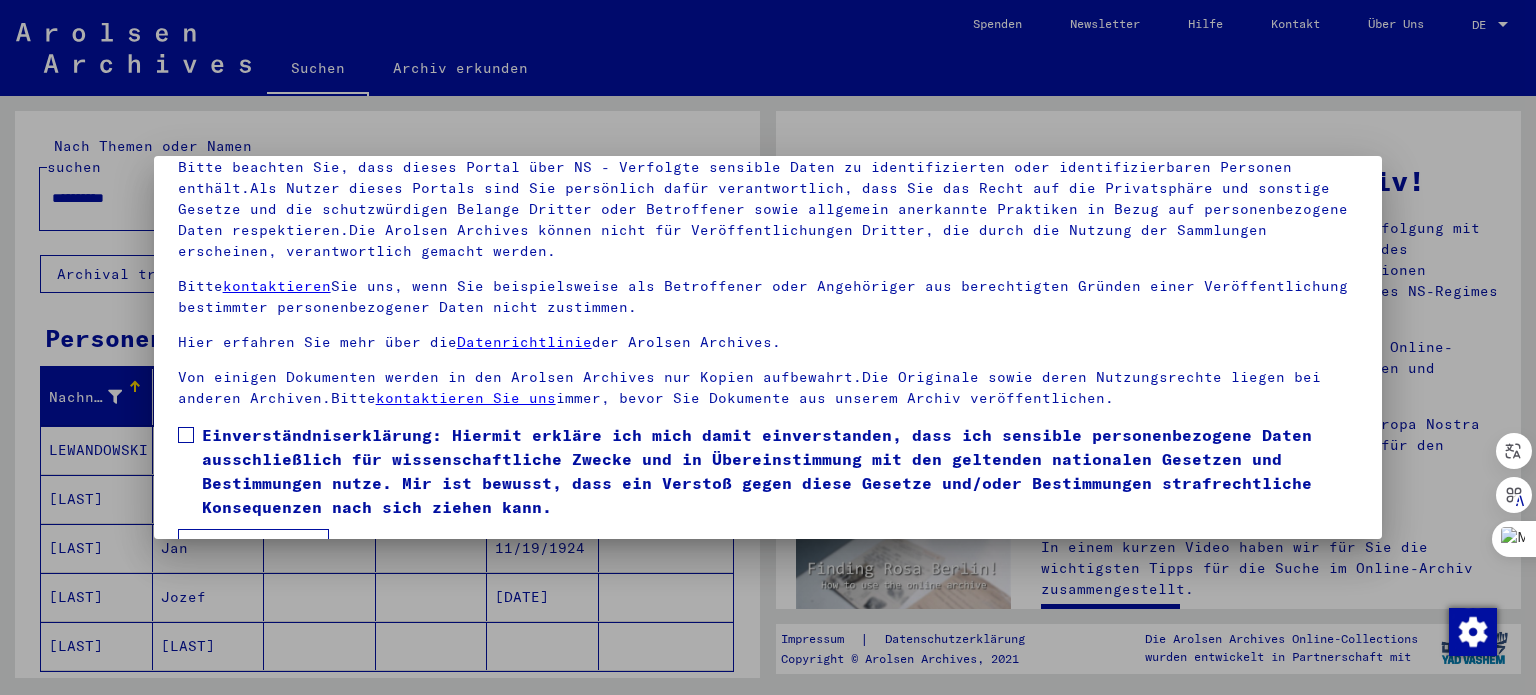 scroll, scrollTop: 169, scrollLeft: 0, axis: vertical 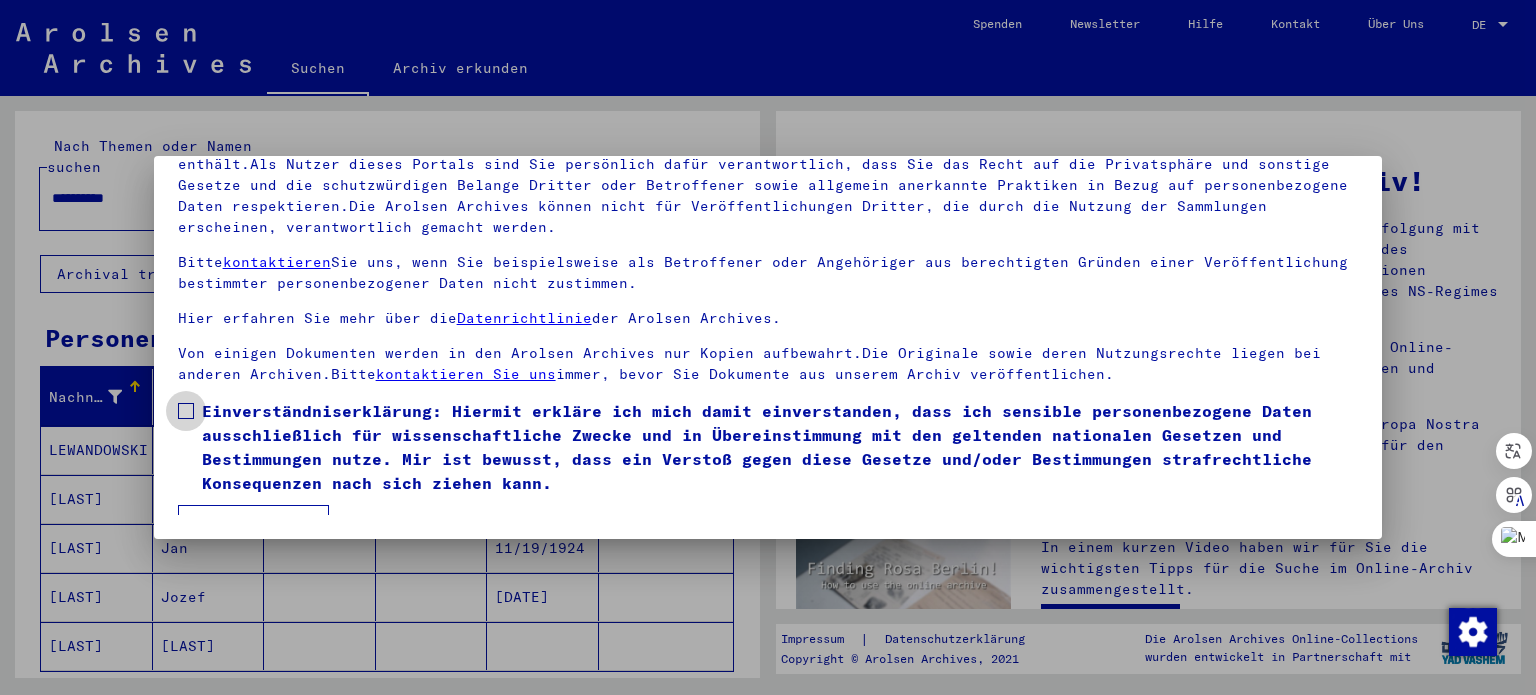click at bounding box center [186, 411] 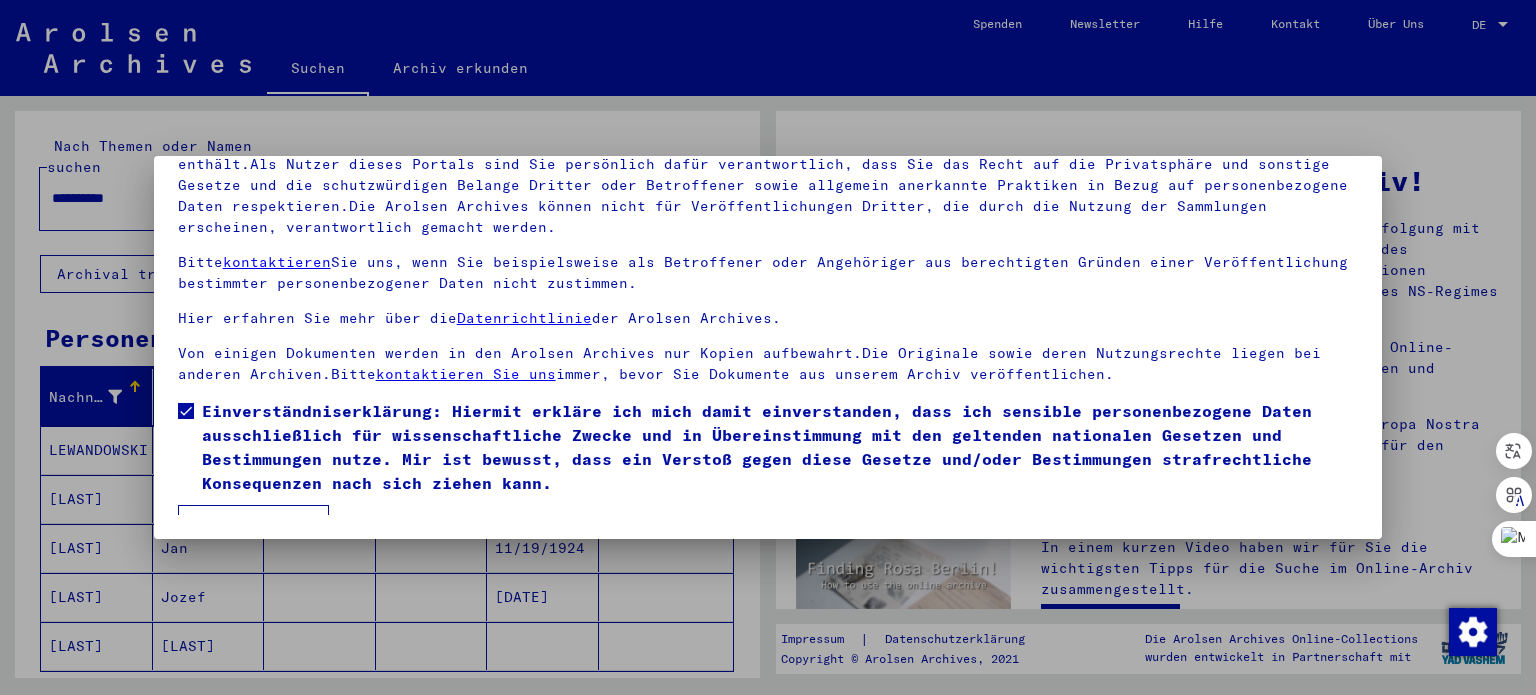 scroll, scrollTop: 28, scrollLeft: 0, axis: vertical 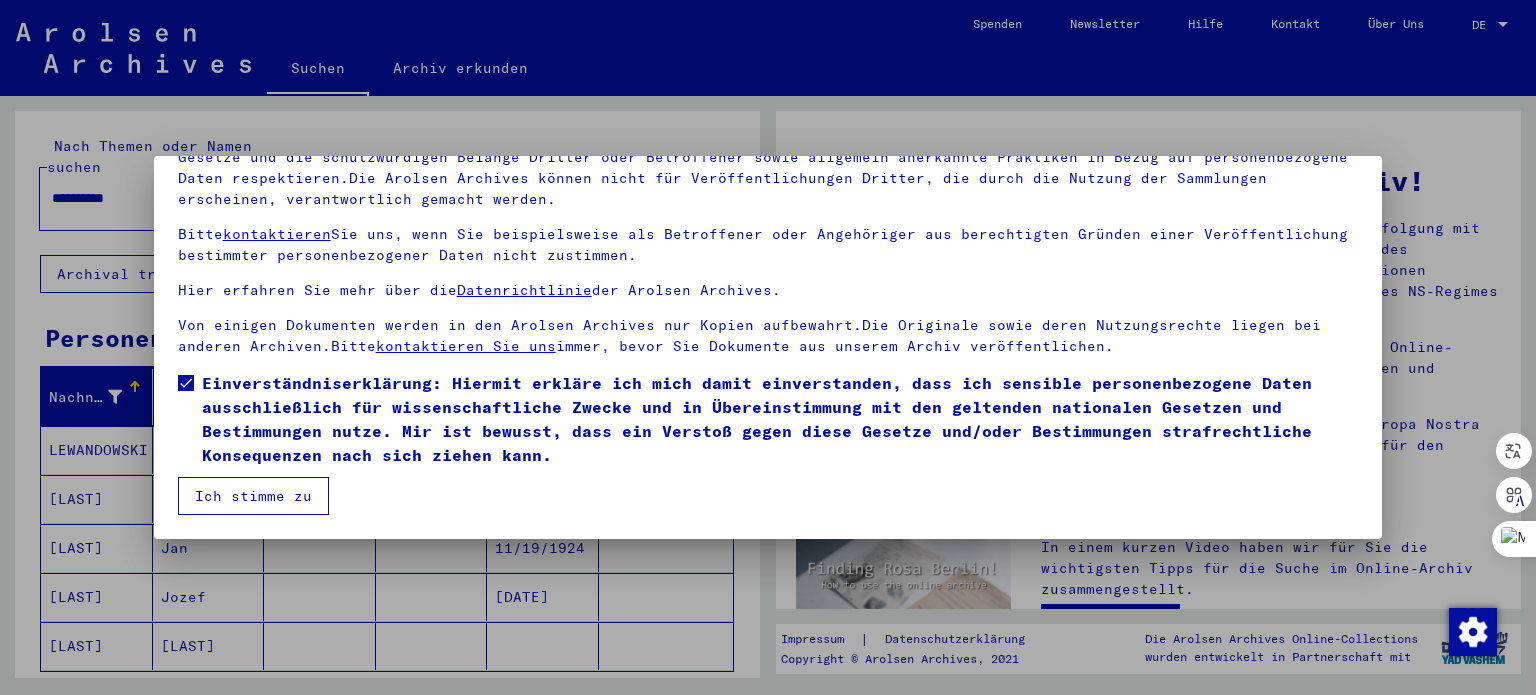 click on "Ich stimme zu" at bounding box center (253, 496) 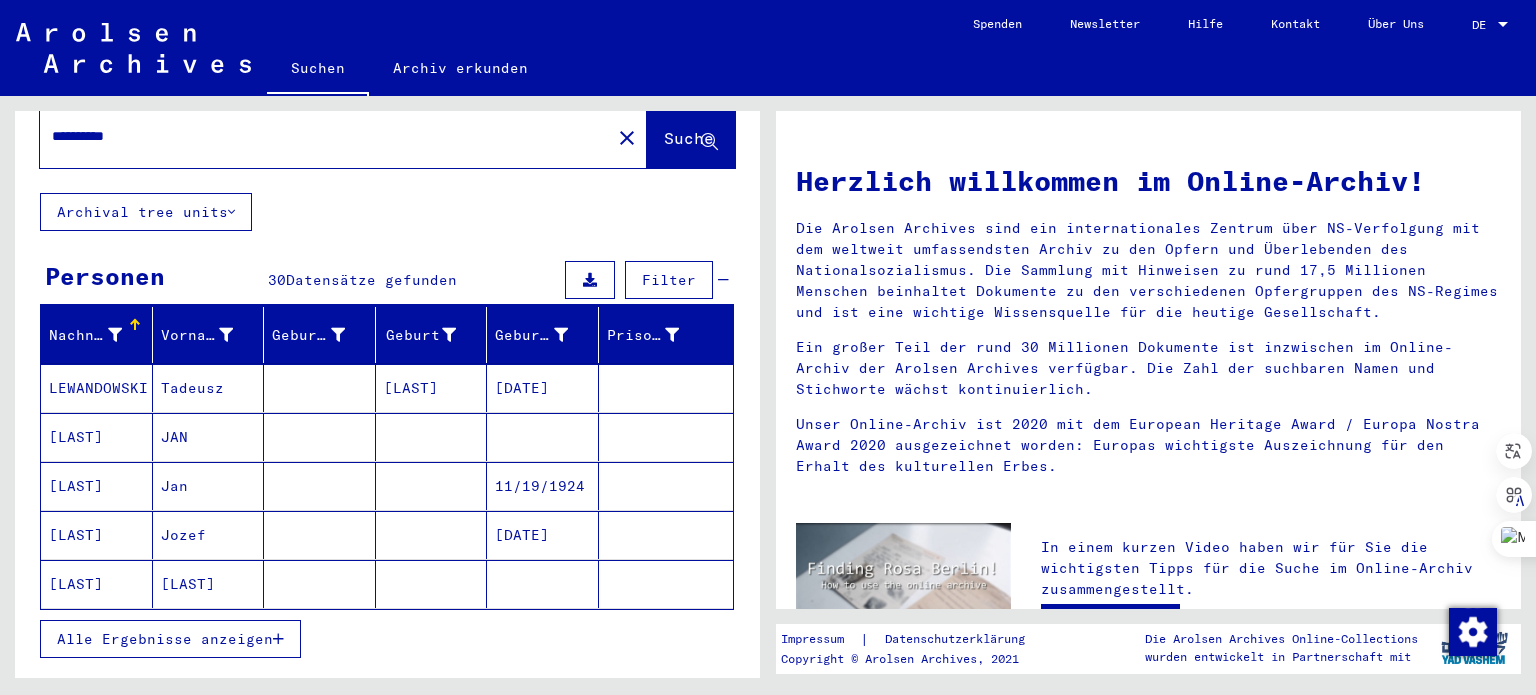 scroll, scrollTop: 121, scrollLeft: 0, axis: vertical 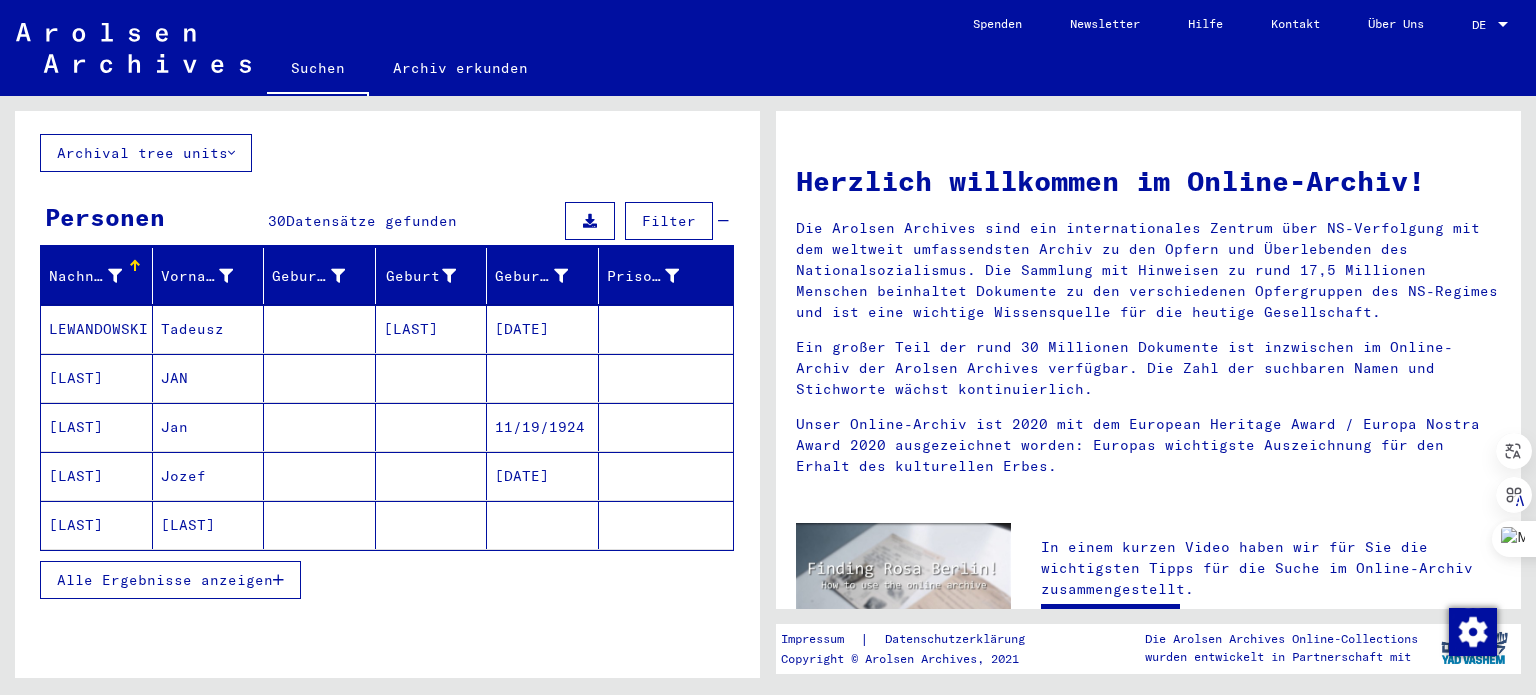 click on "Alle Ergebnisse anzeigen" at bounding box center [165, 580] 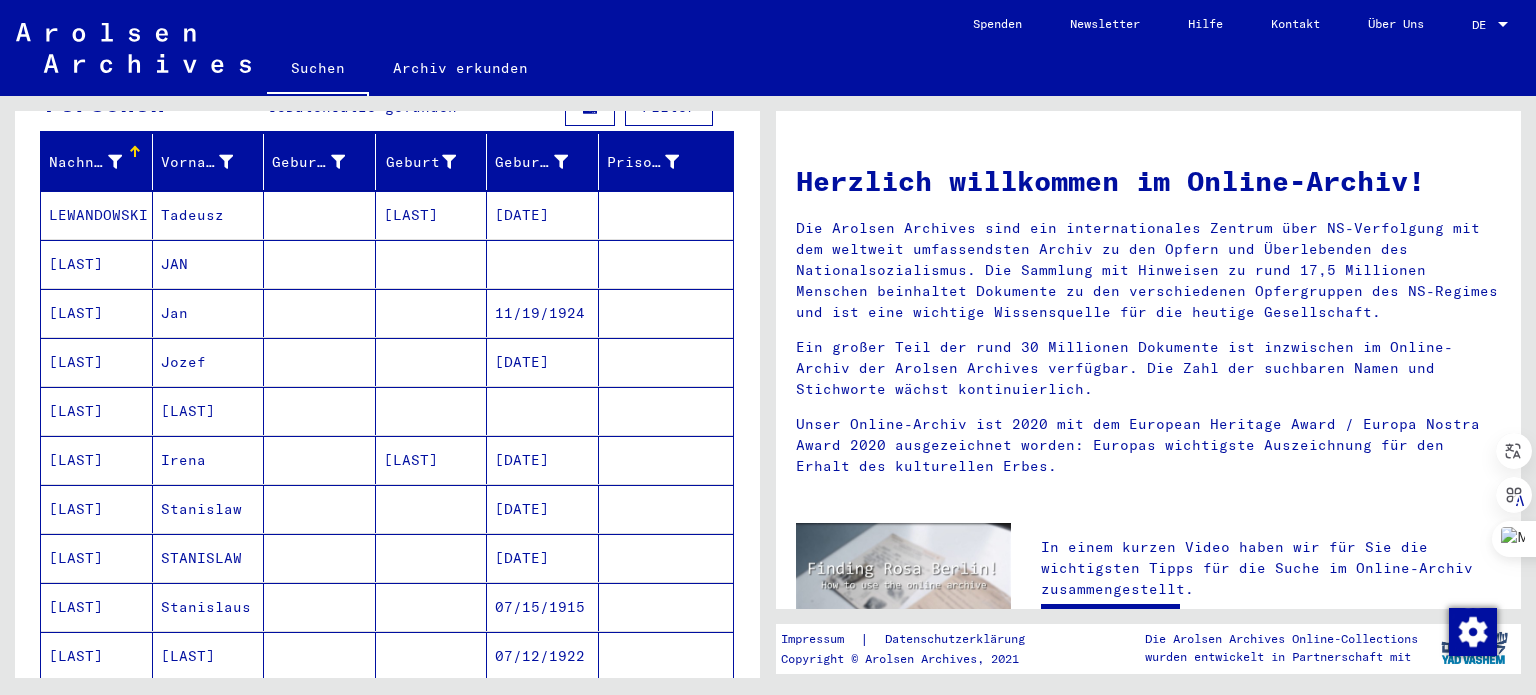 scroll, scrollTop: 256, scrollLeft: 0, axis: vertical 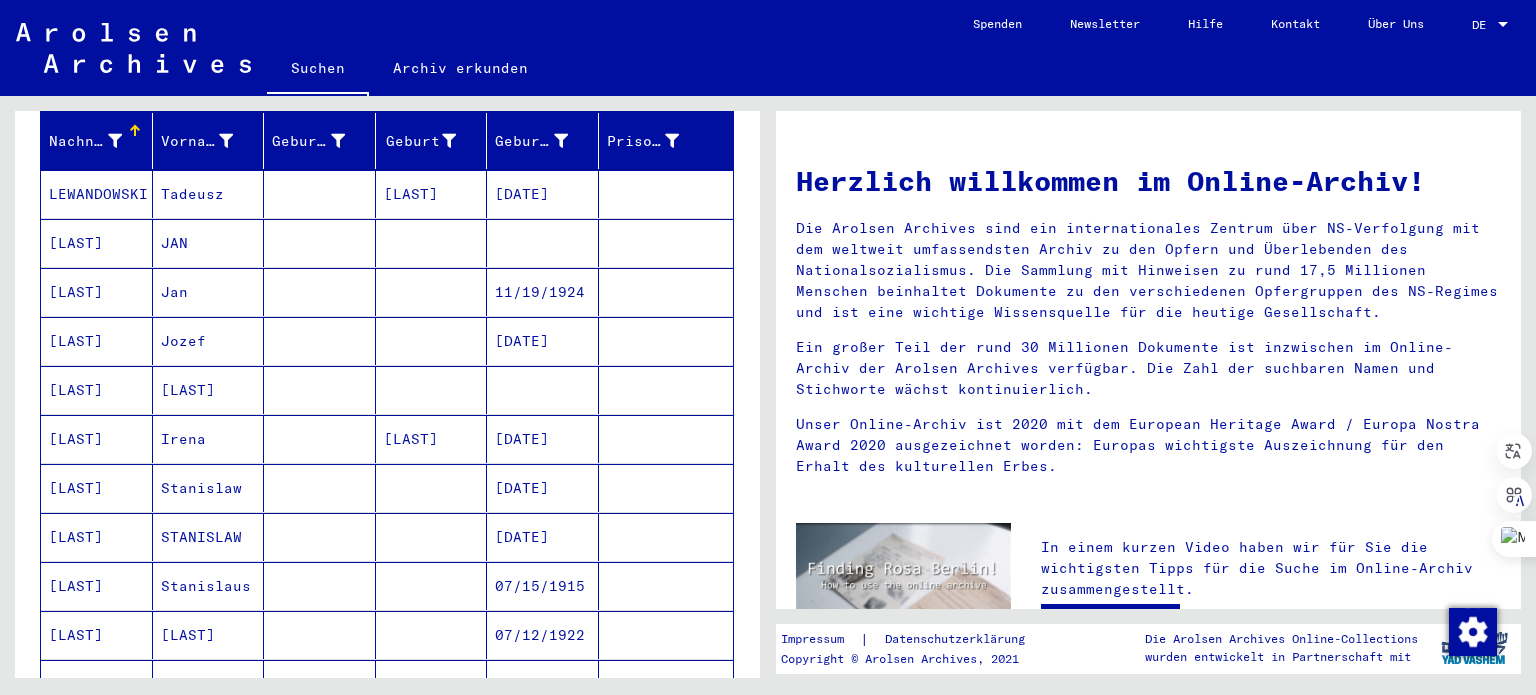 drag, startPoint x: 764, startPoint y: 251, endPoint x: 720, endPoint y: 255, distance: 44.181442 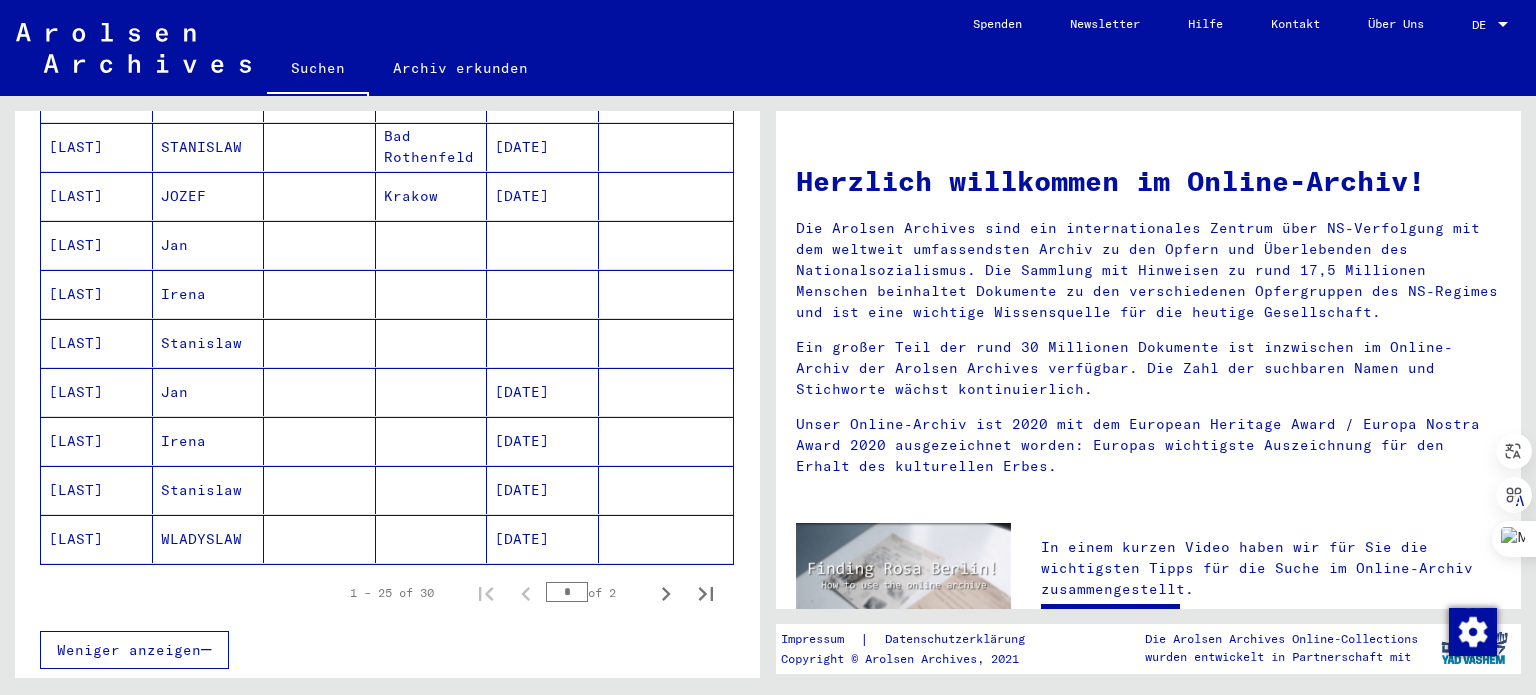 scroll, scrollTop: 1100, scrollLeft: 0, axis: vertical 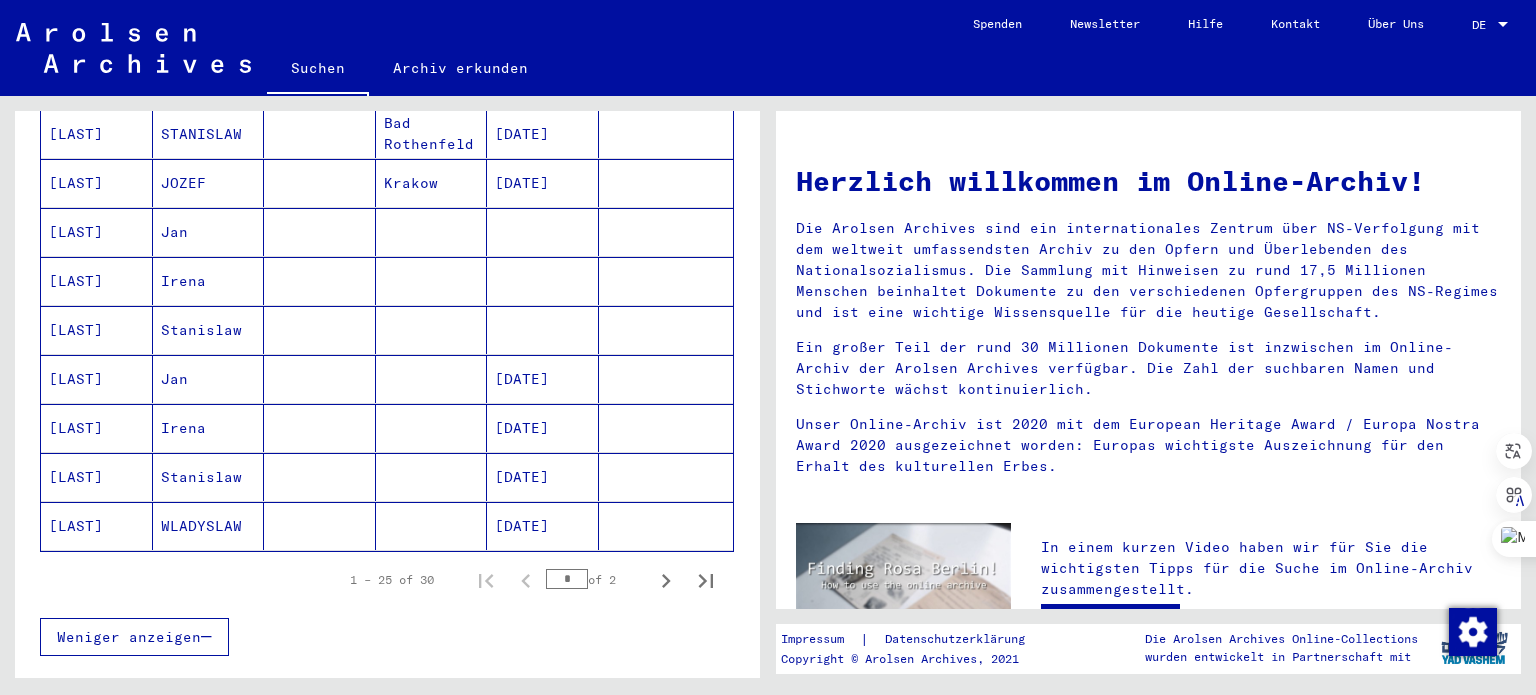 click on "[LAST]" 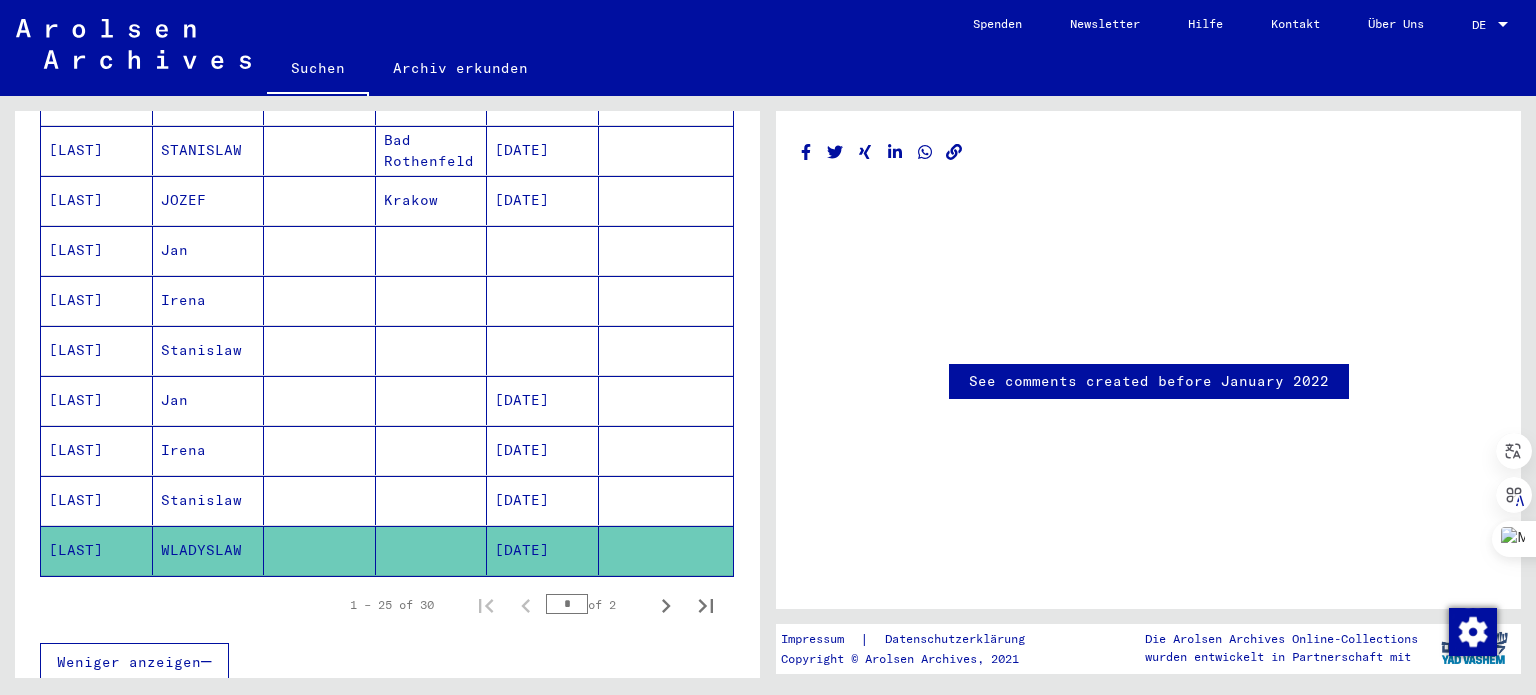 scroll, scrollTop: 1113, scrollLeft: 0, axis: vertical 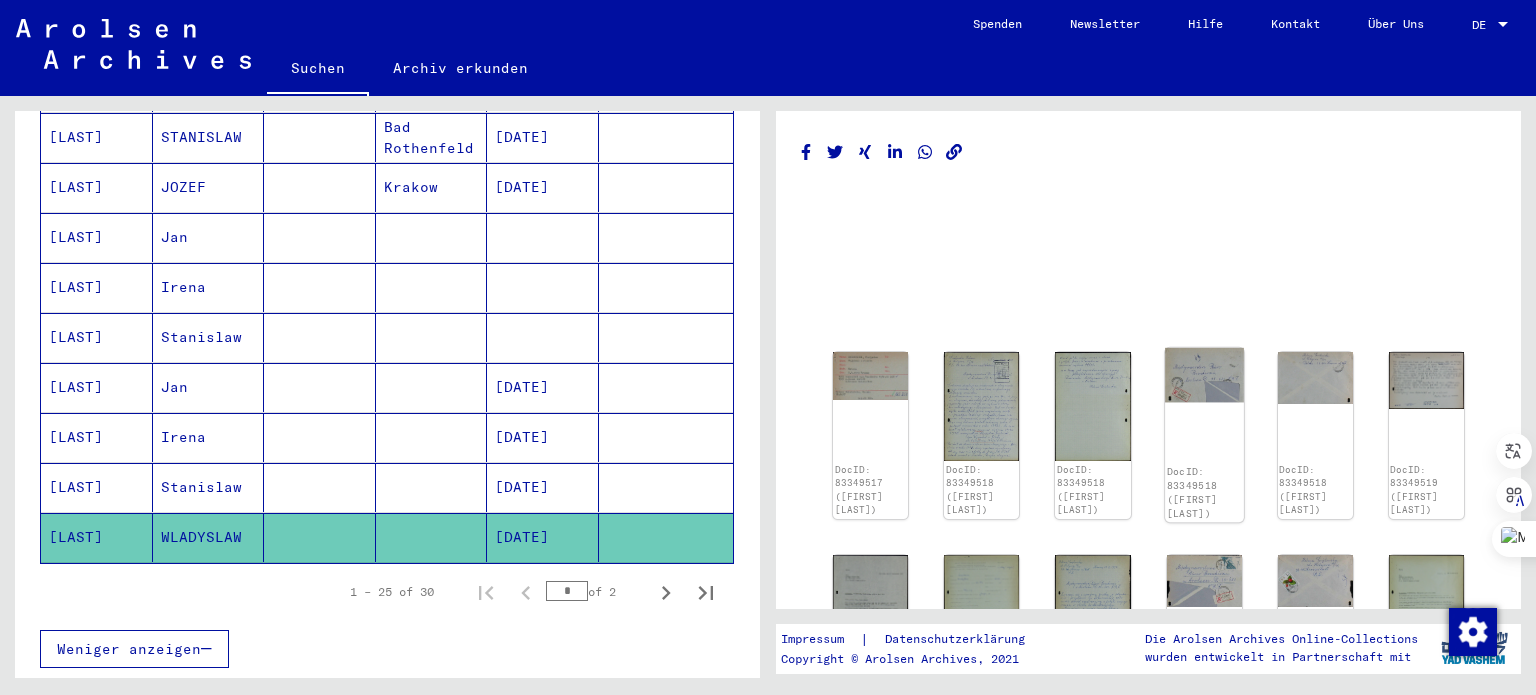 click 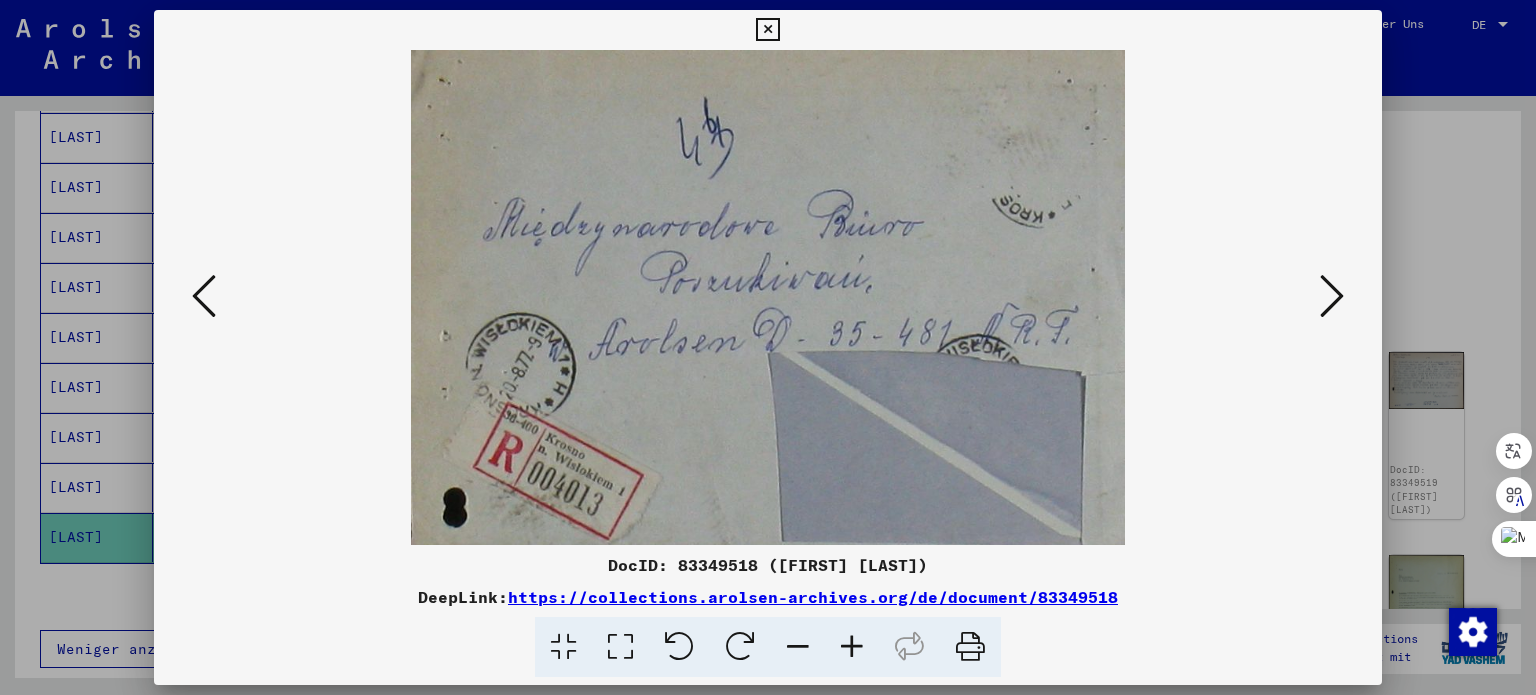 click at bounding box center (1332, 296) 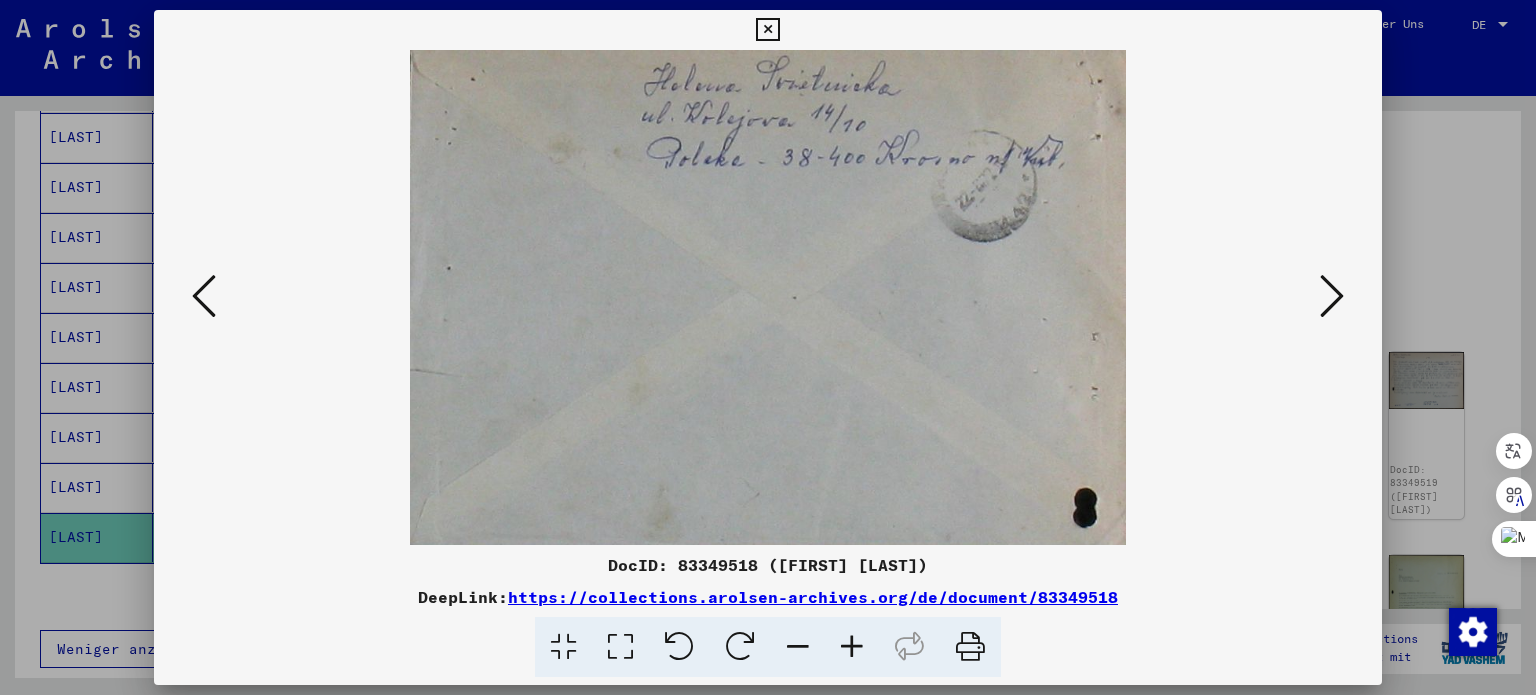 click at bounding box center (1332, 296) 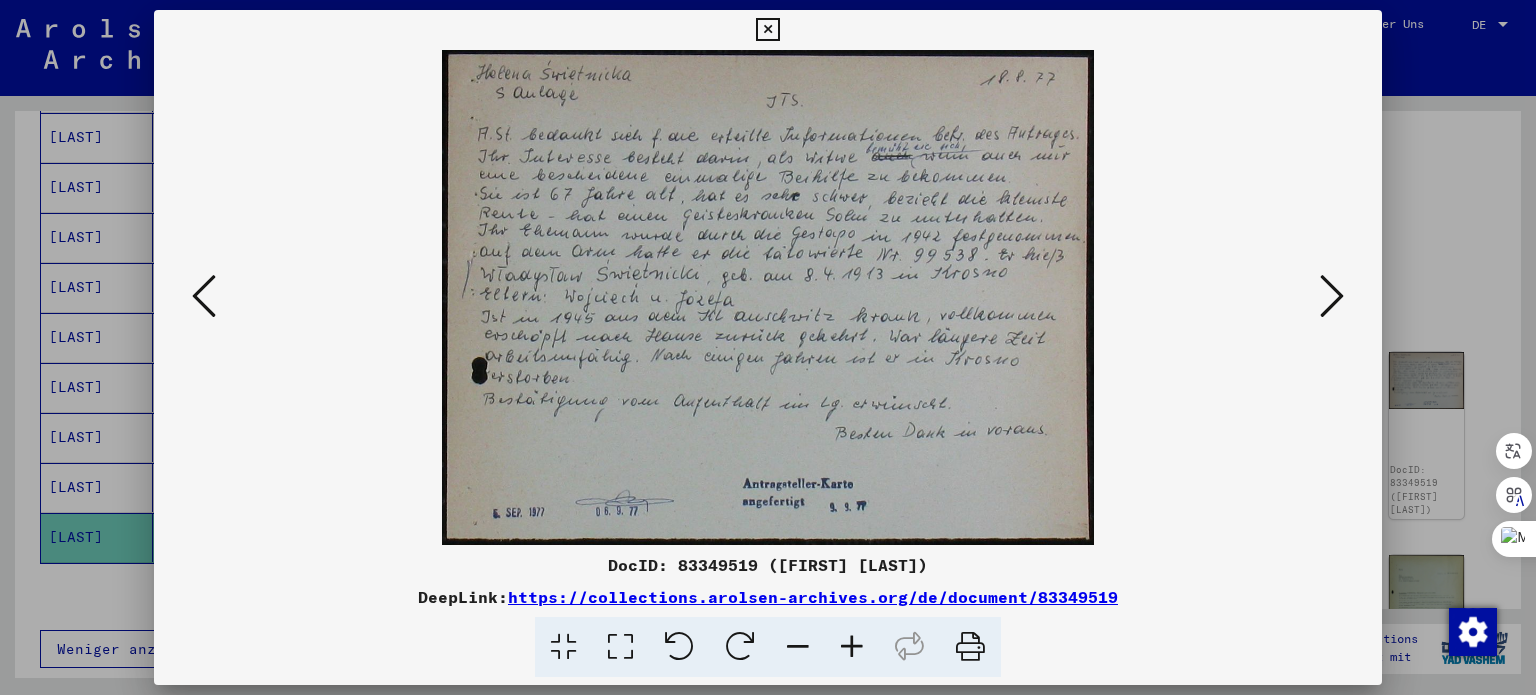 click at bounding box center [1332, 296] 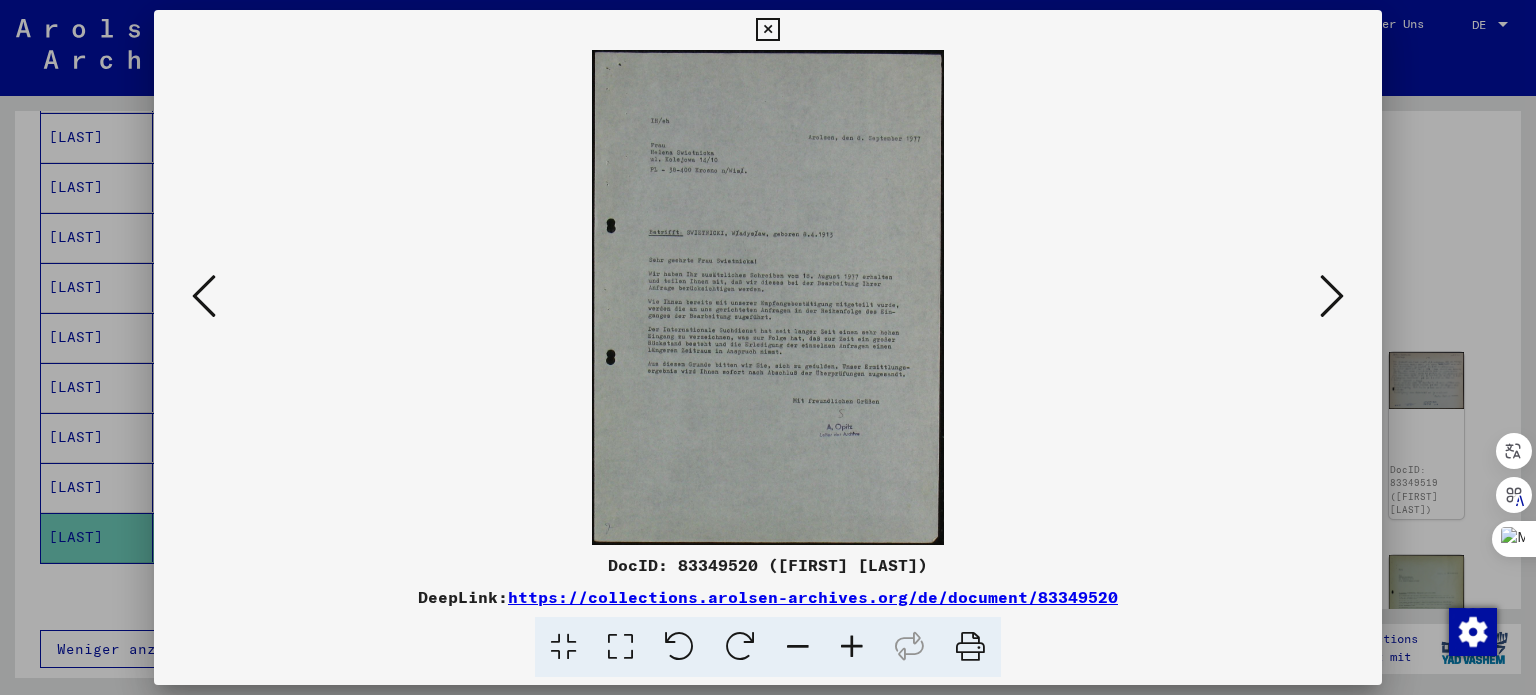 click at bounding box center (1332, 296) 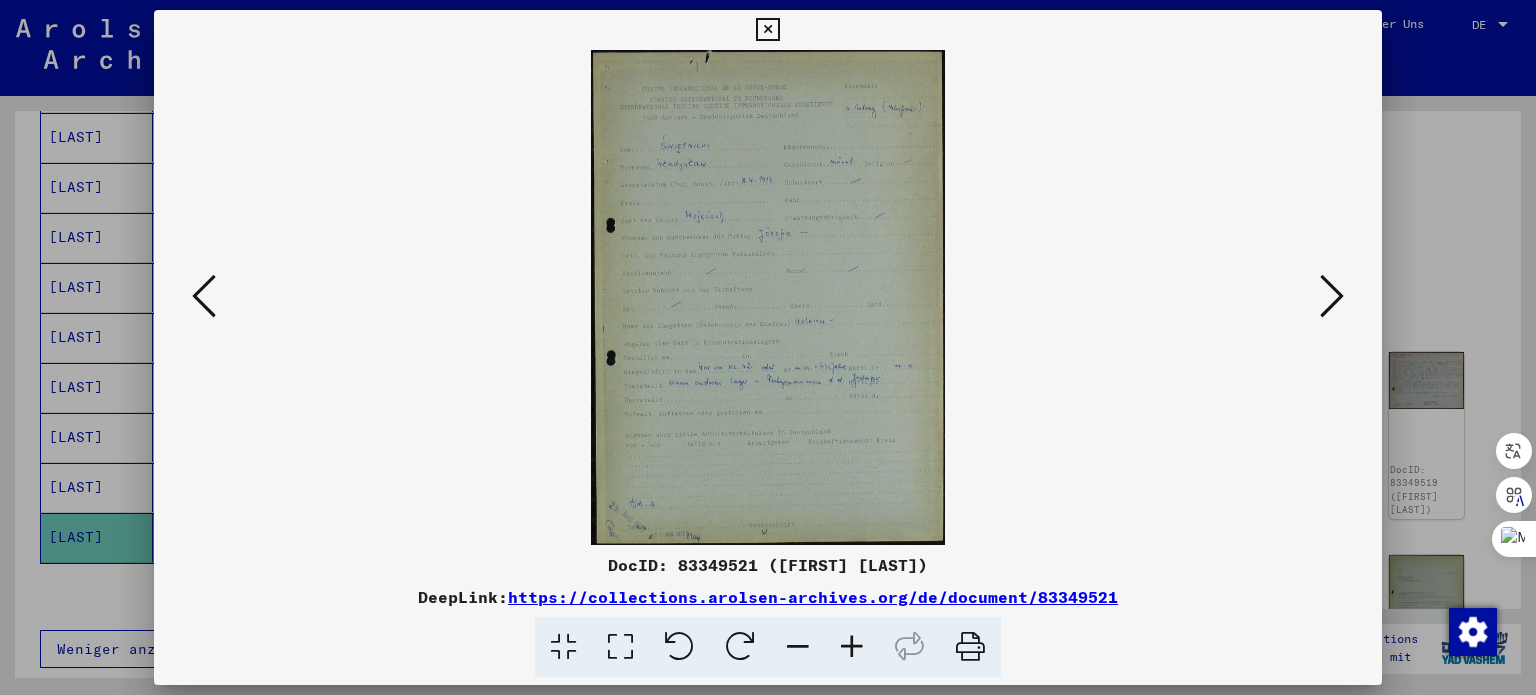 click at bounding box center (204, 296) 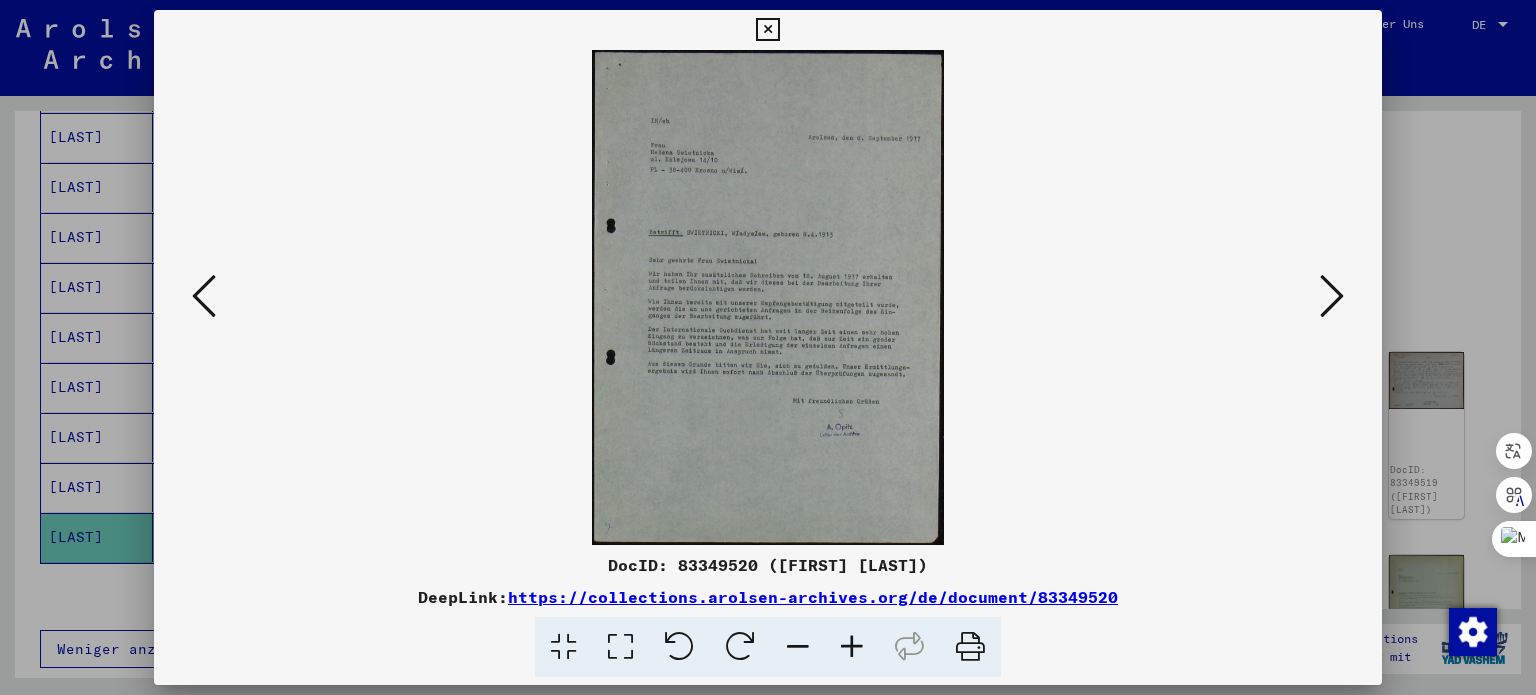click at bounding box center (204, 296) 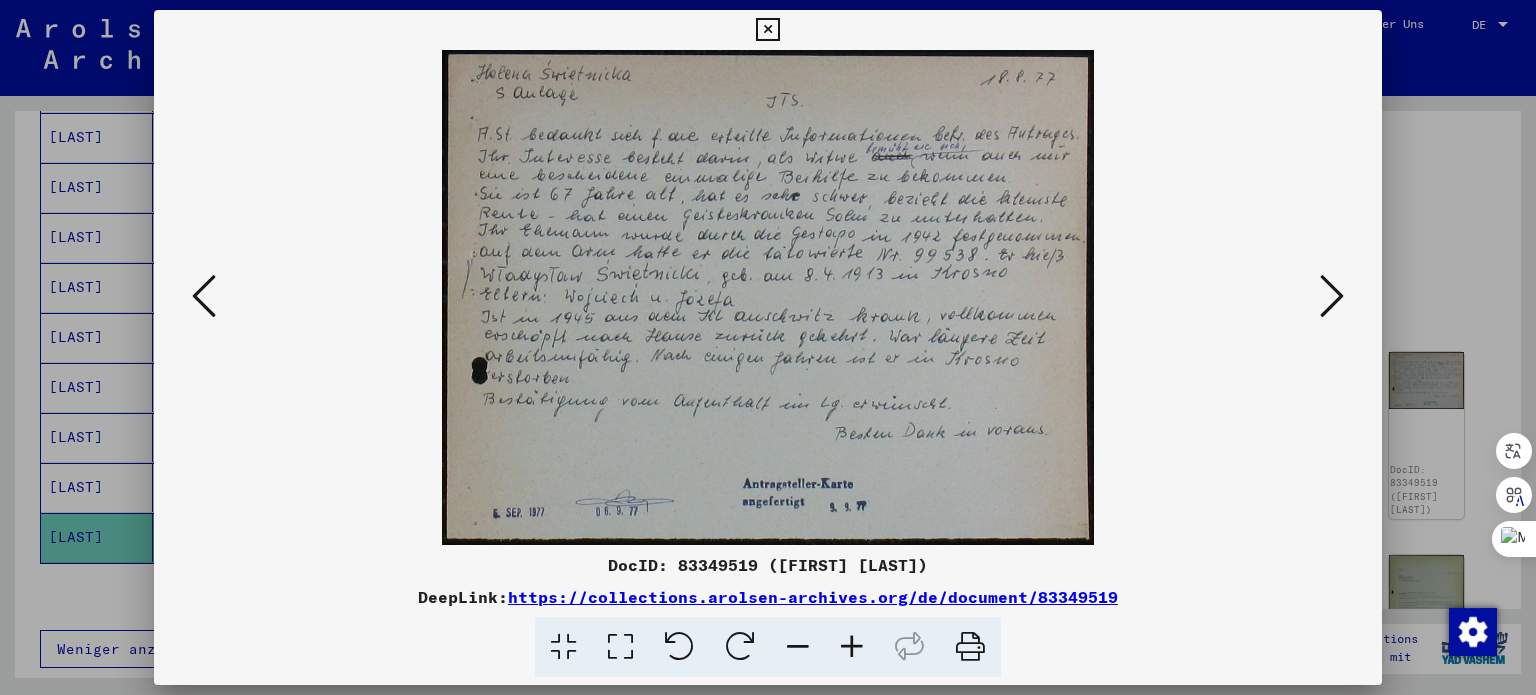 click at bounding box center [204, 296] 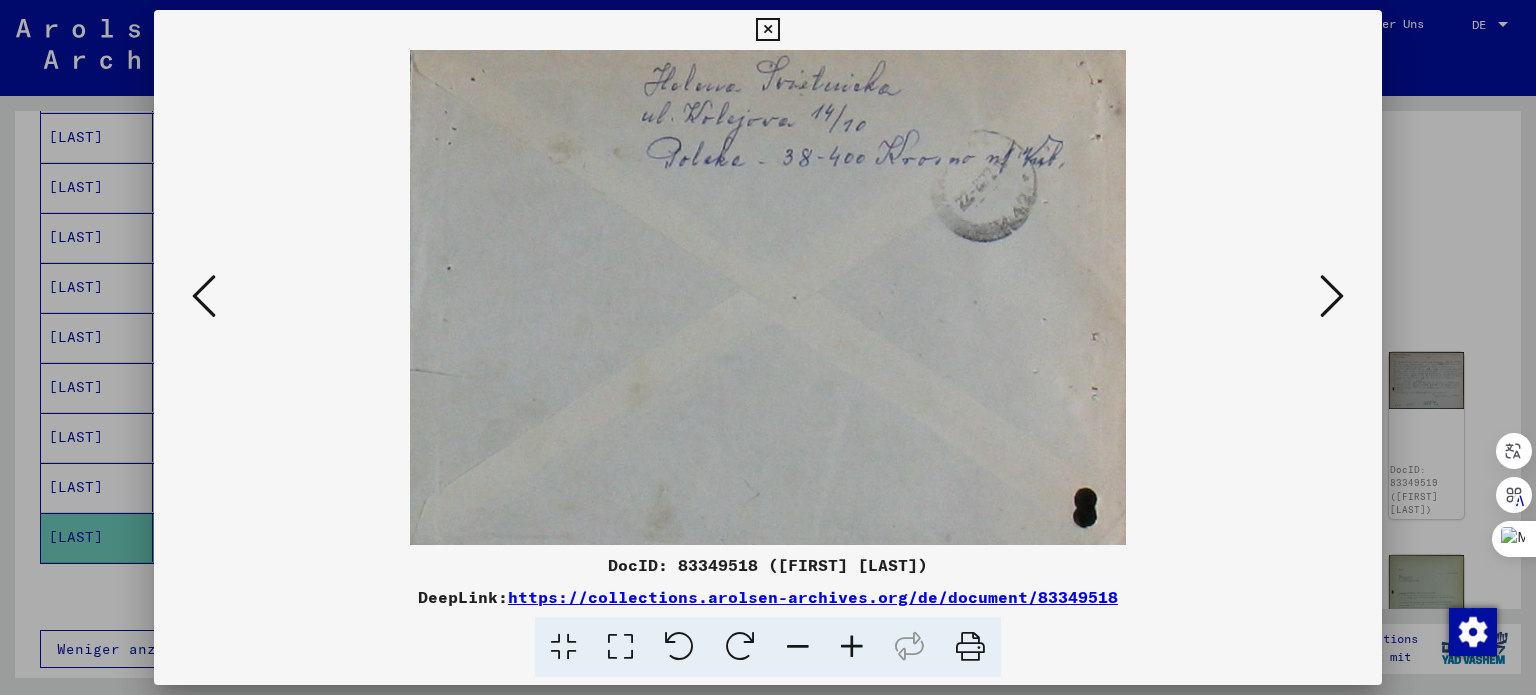 click at bounding box center (204, 296) 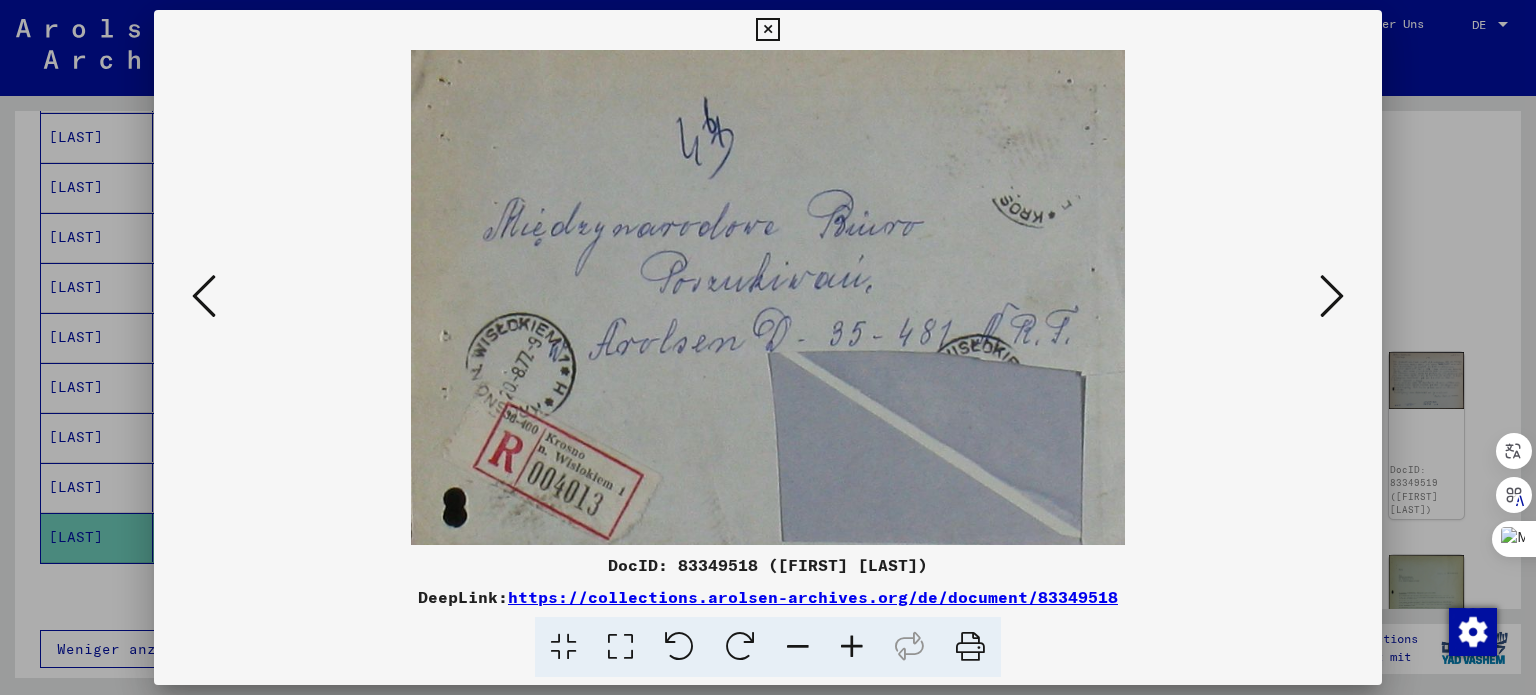 click at bounding box center [204, 296] 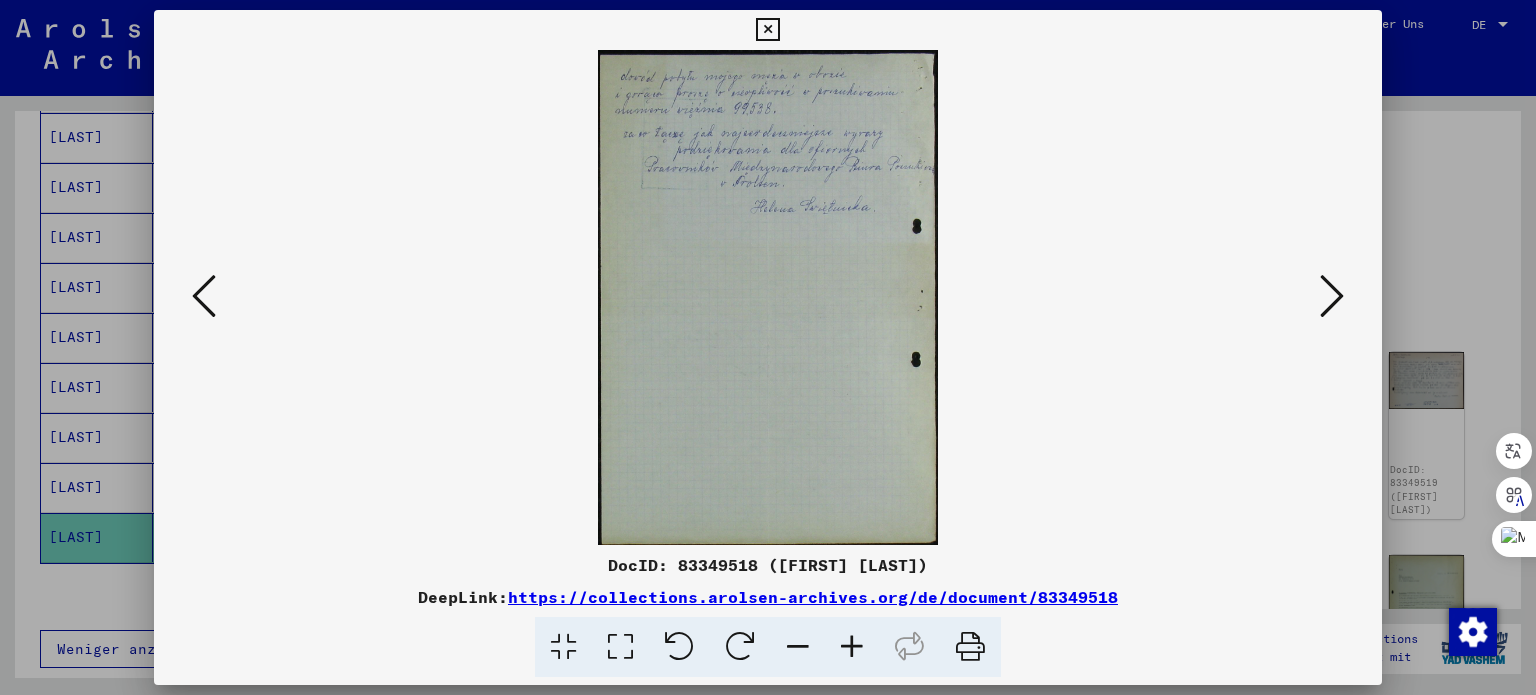 click at bounding box center (204, 296) 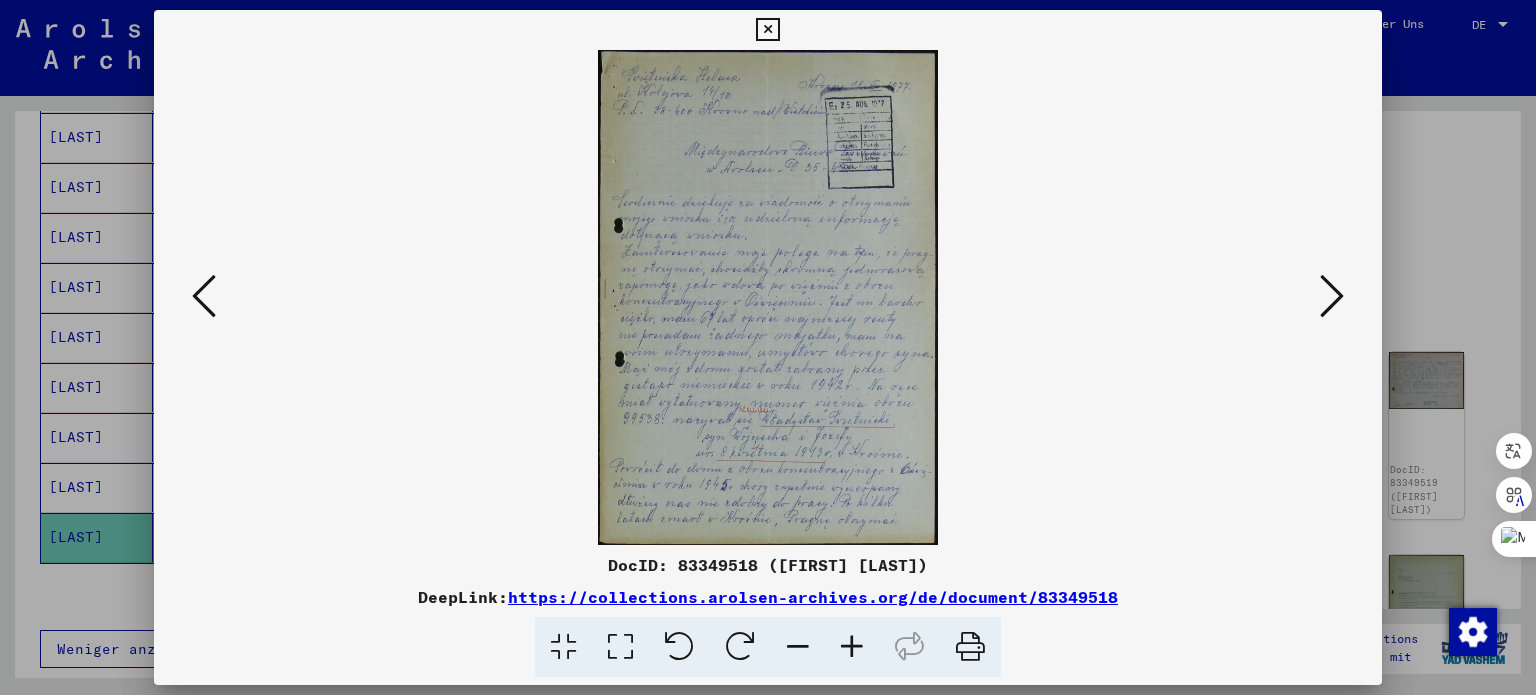 click at bounding box center [204, 296] 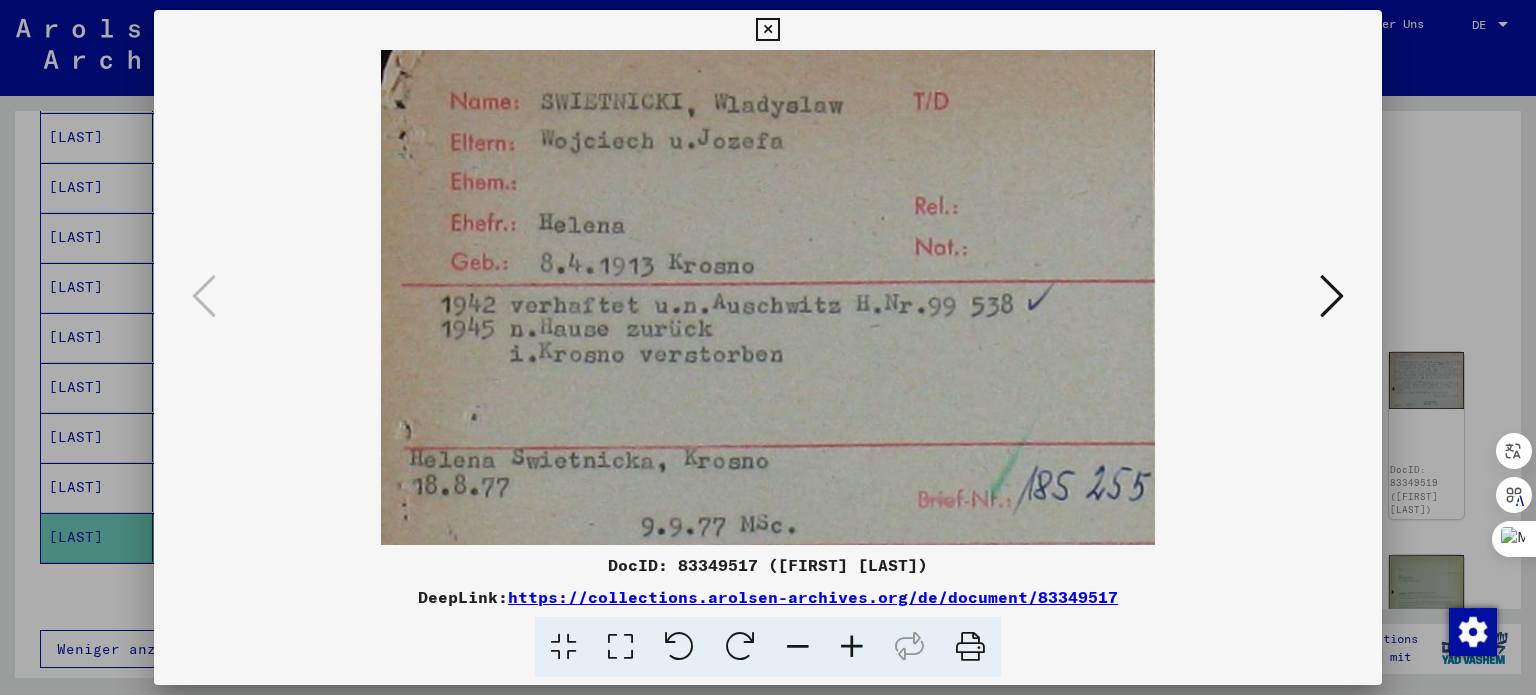 click at bounding box center (1332, 297) 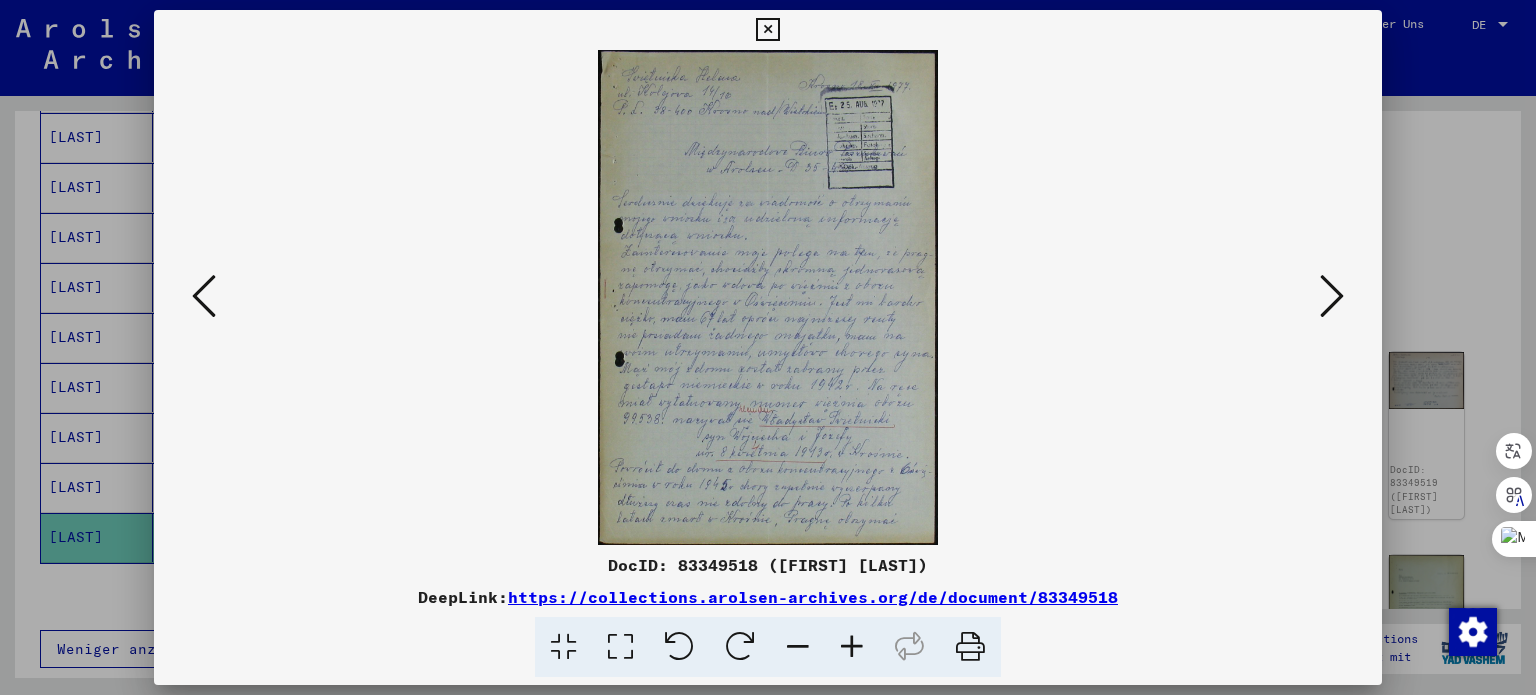 click at bounding box center (1332, 297) 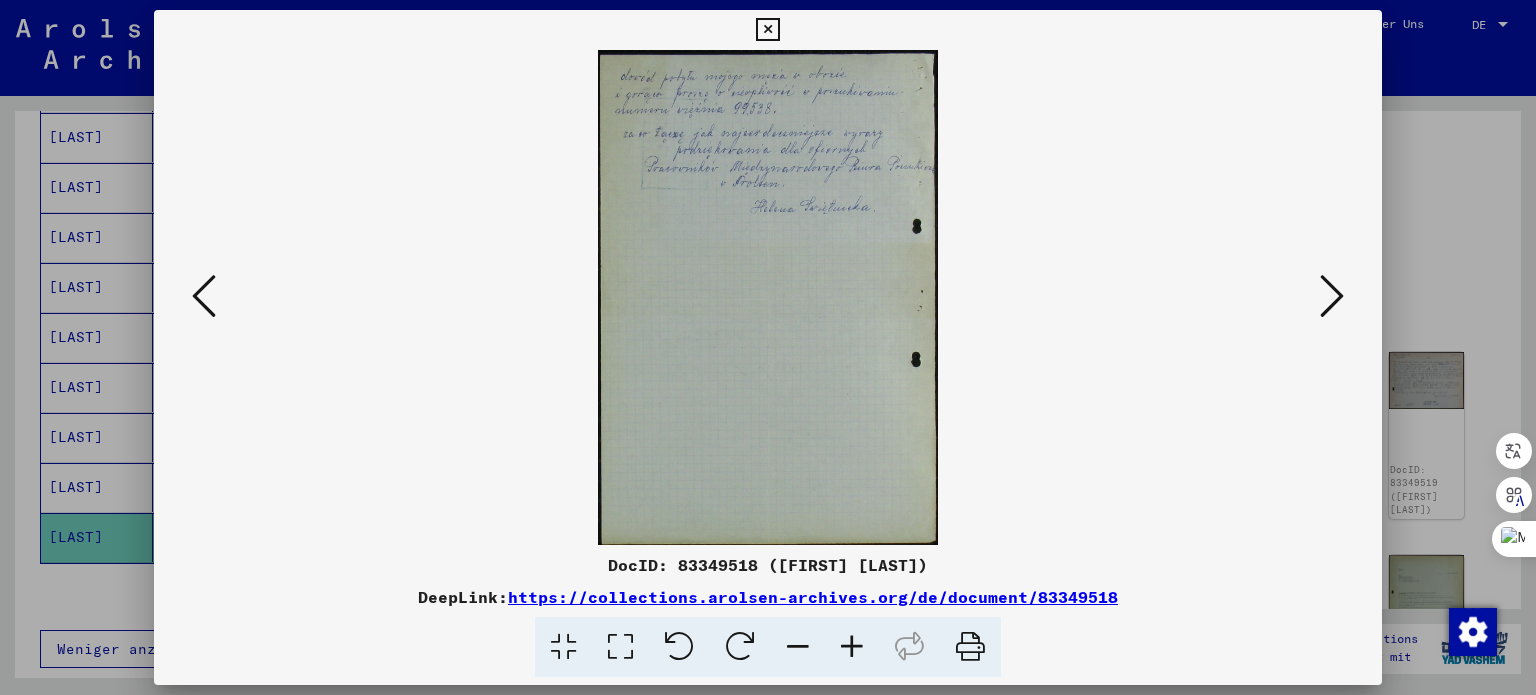 click at bounding box center (1332, 296) 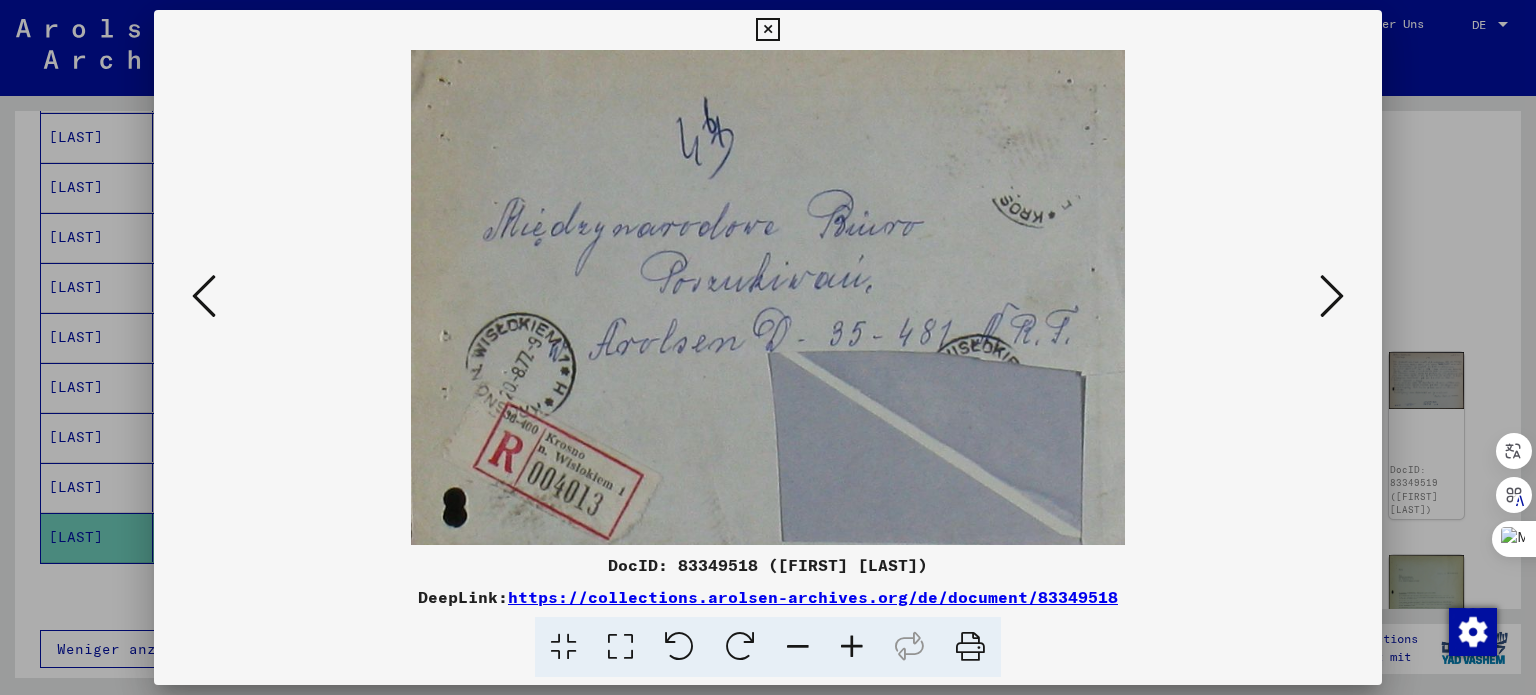 click at bounding box center (1332, 296) 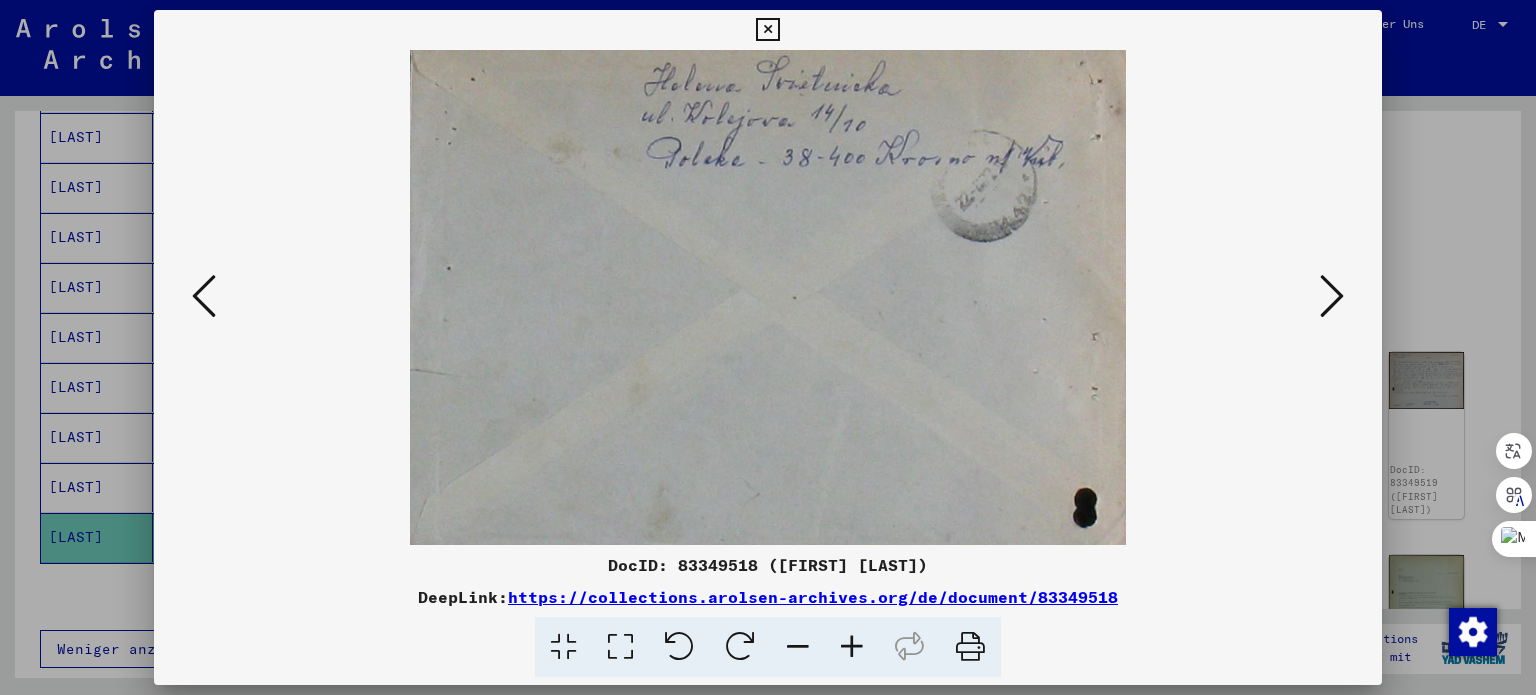 click at bounding box center [1332, 296] 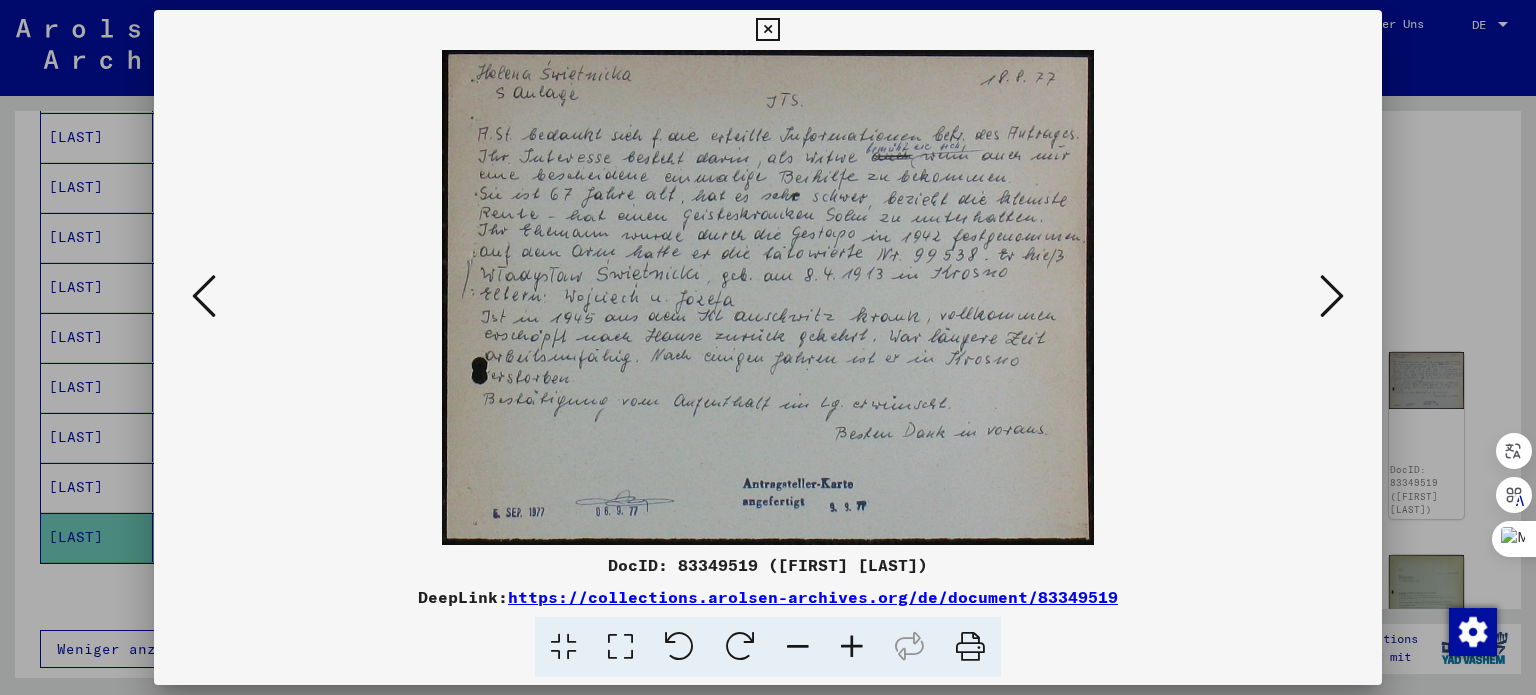 click at bounding box center [1332, 296] 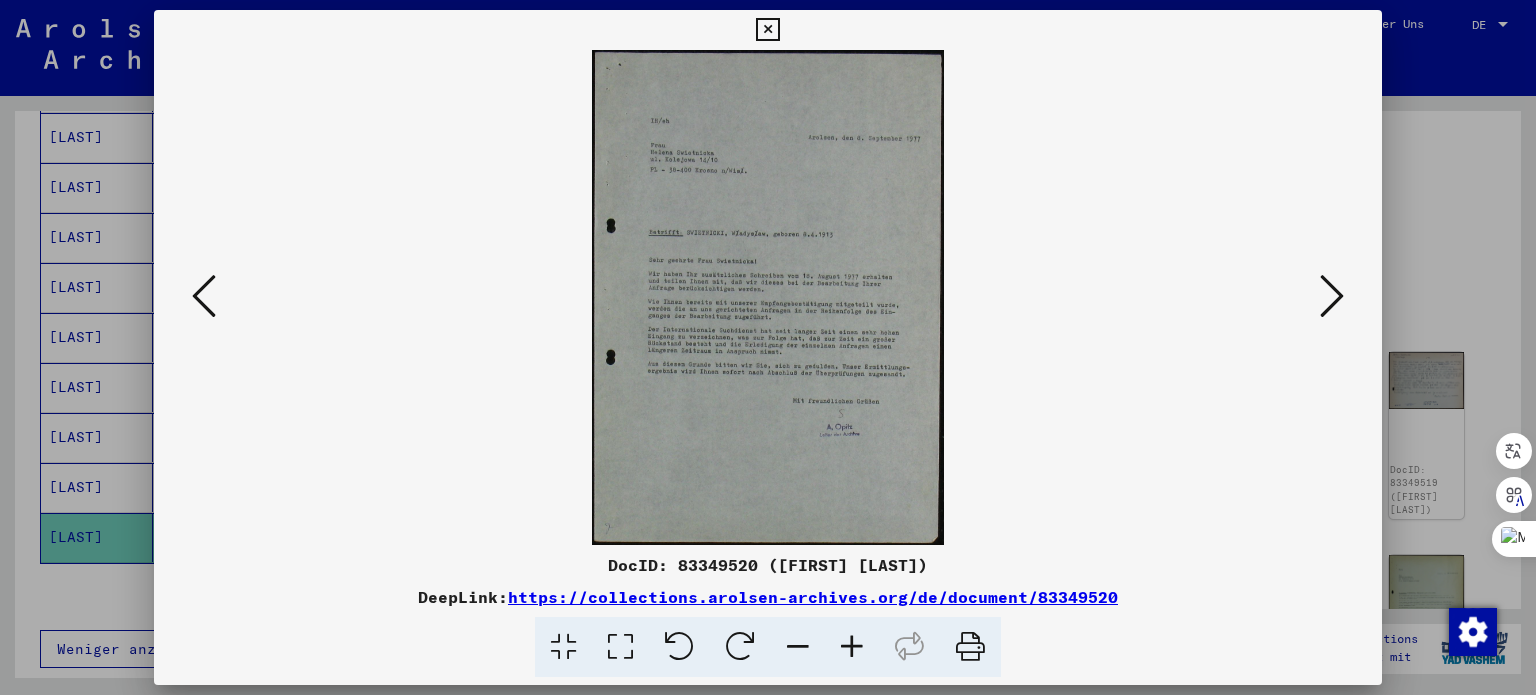 click at bounding box center (1332, 296) 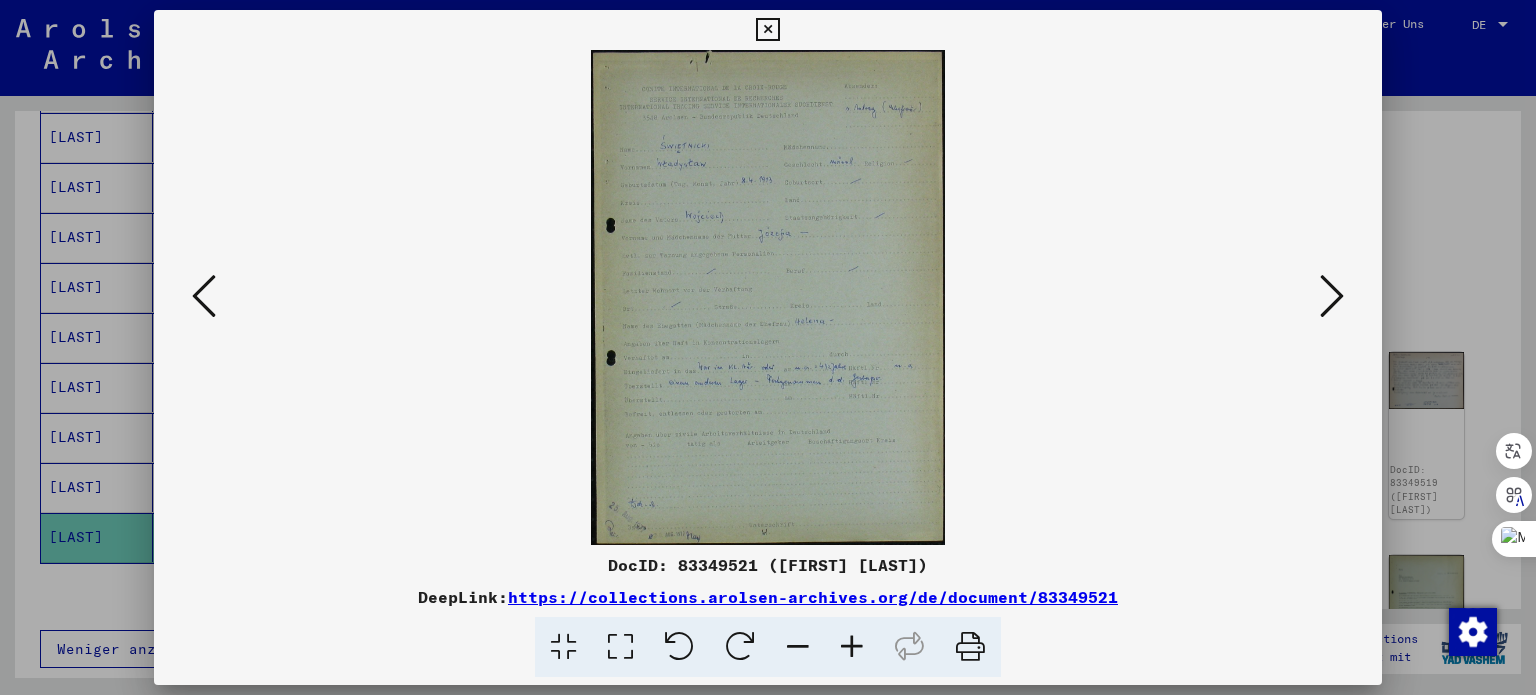 click at bounding box center [1332, 296] 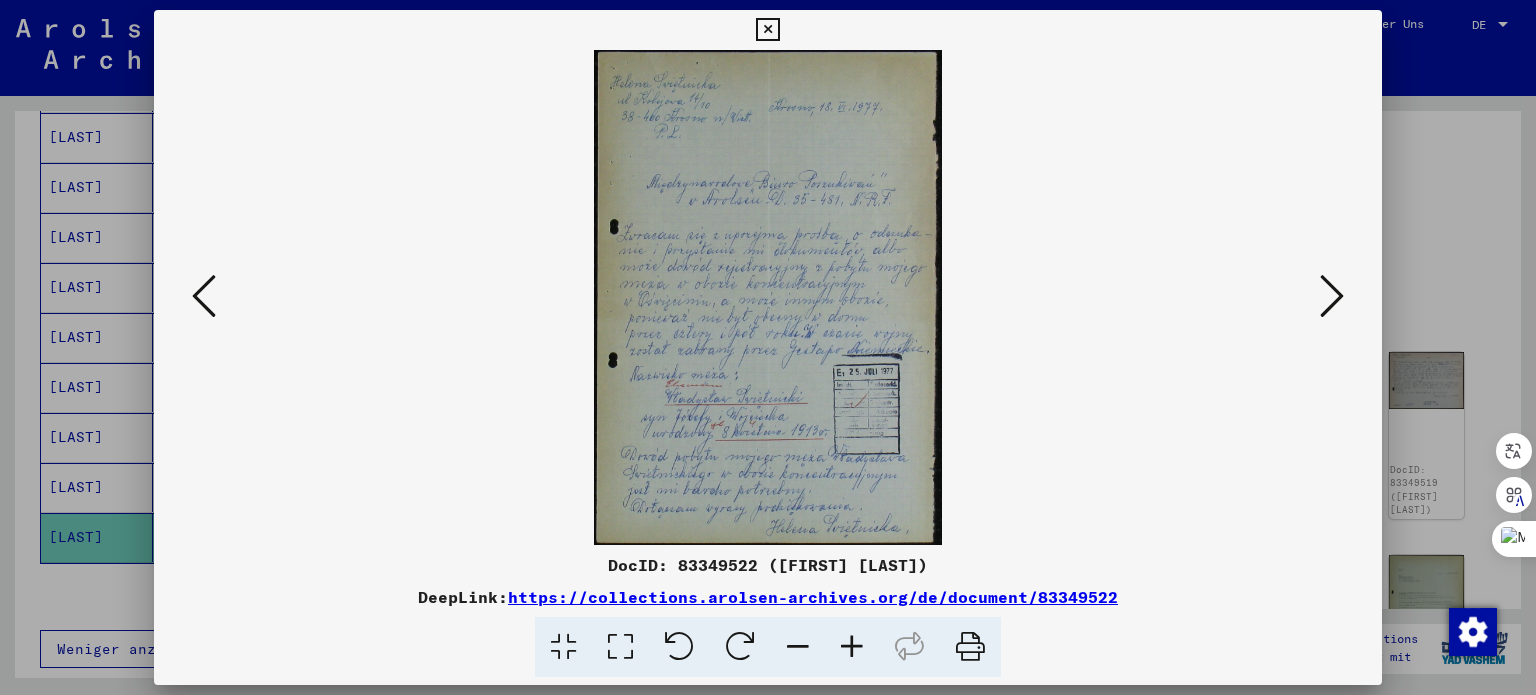 click at bounding box center (1332, 296) 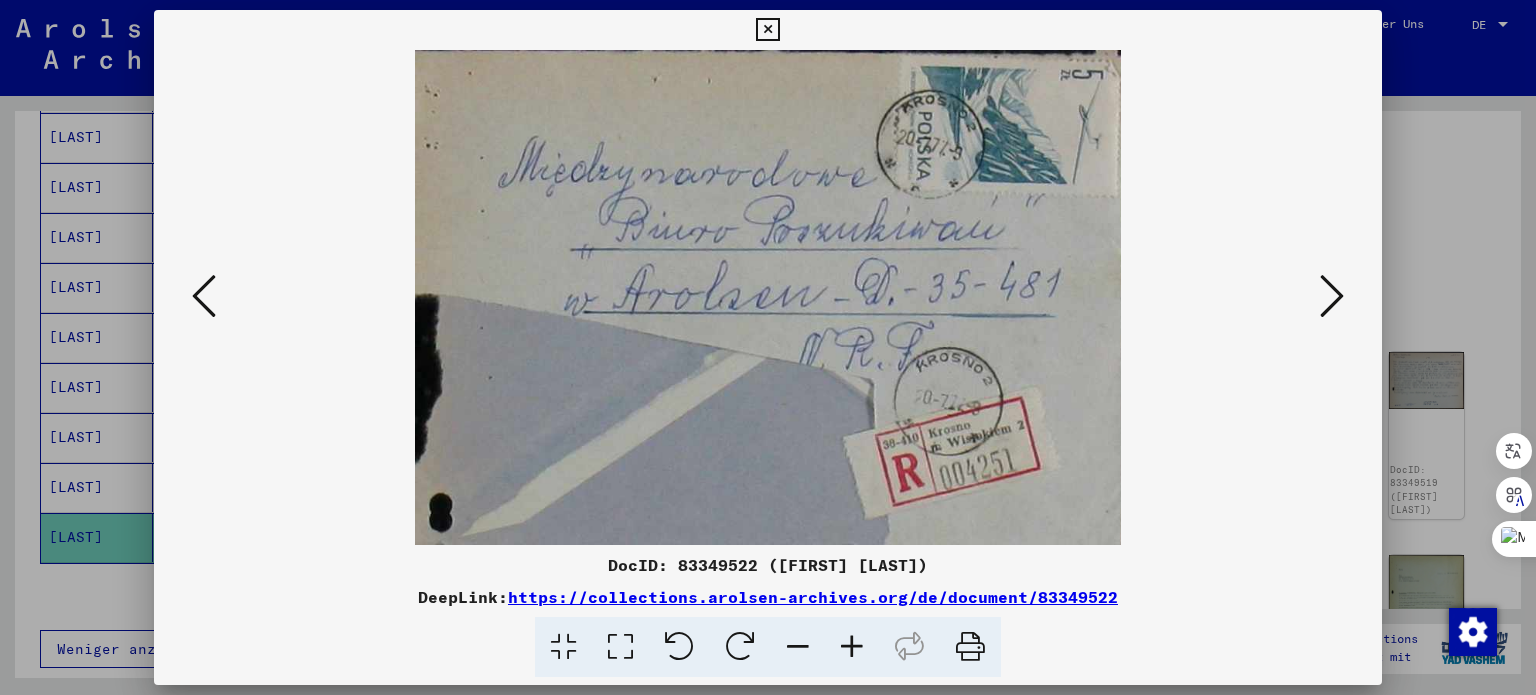 click at bounding box center (1332, 296) 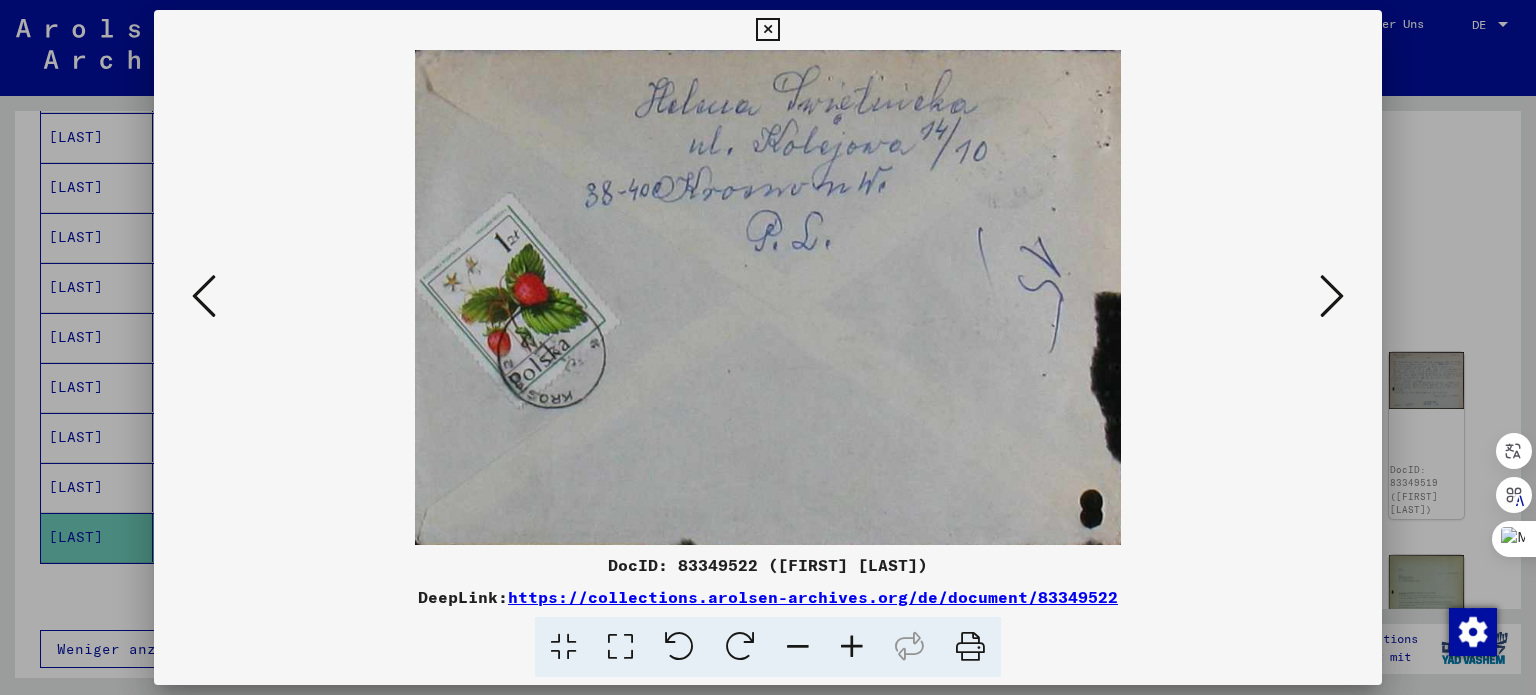 click at bounding box center [1332, 296] 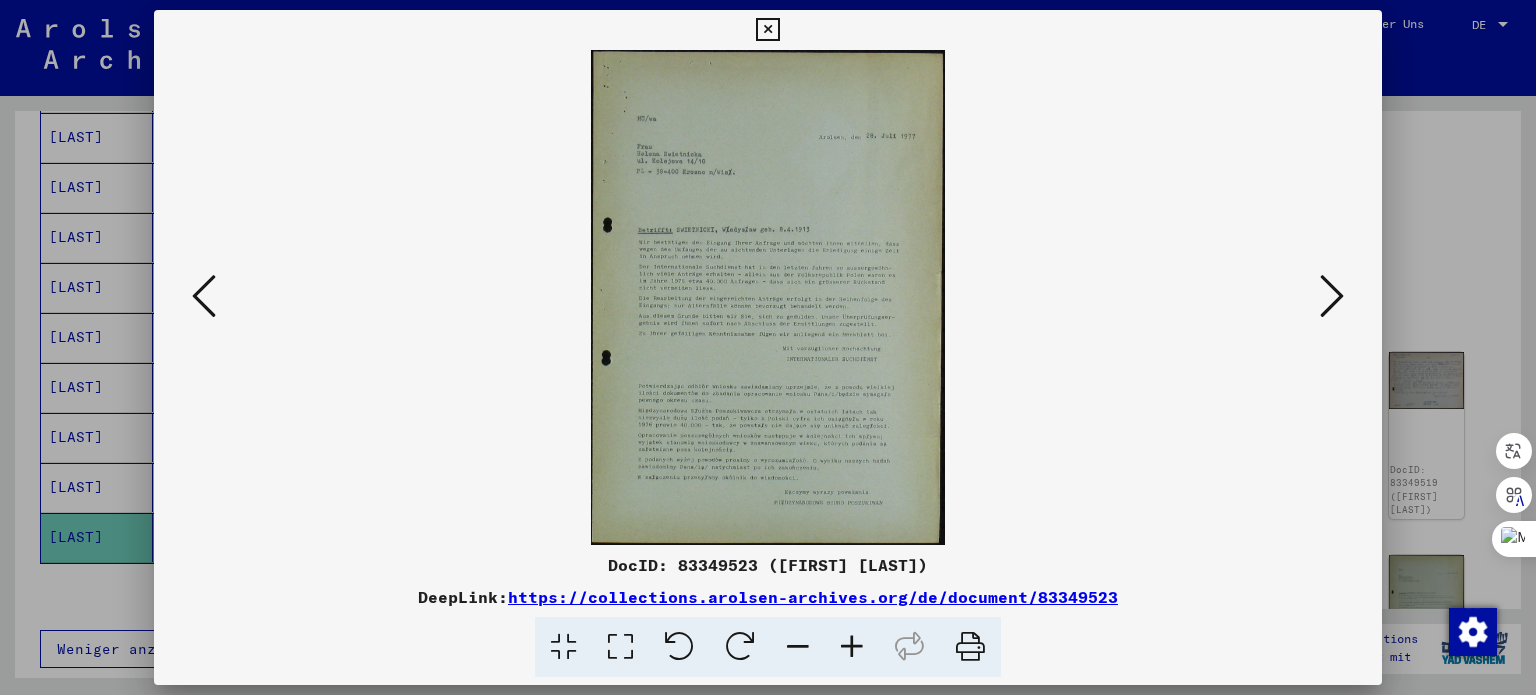 click at bounding box center (1332, 296) 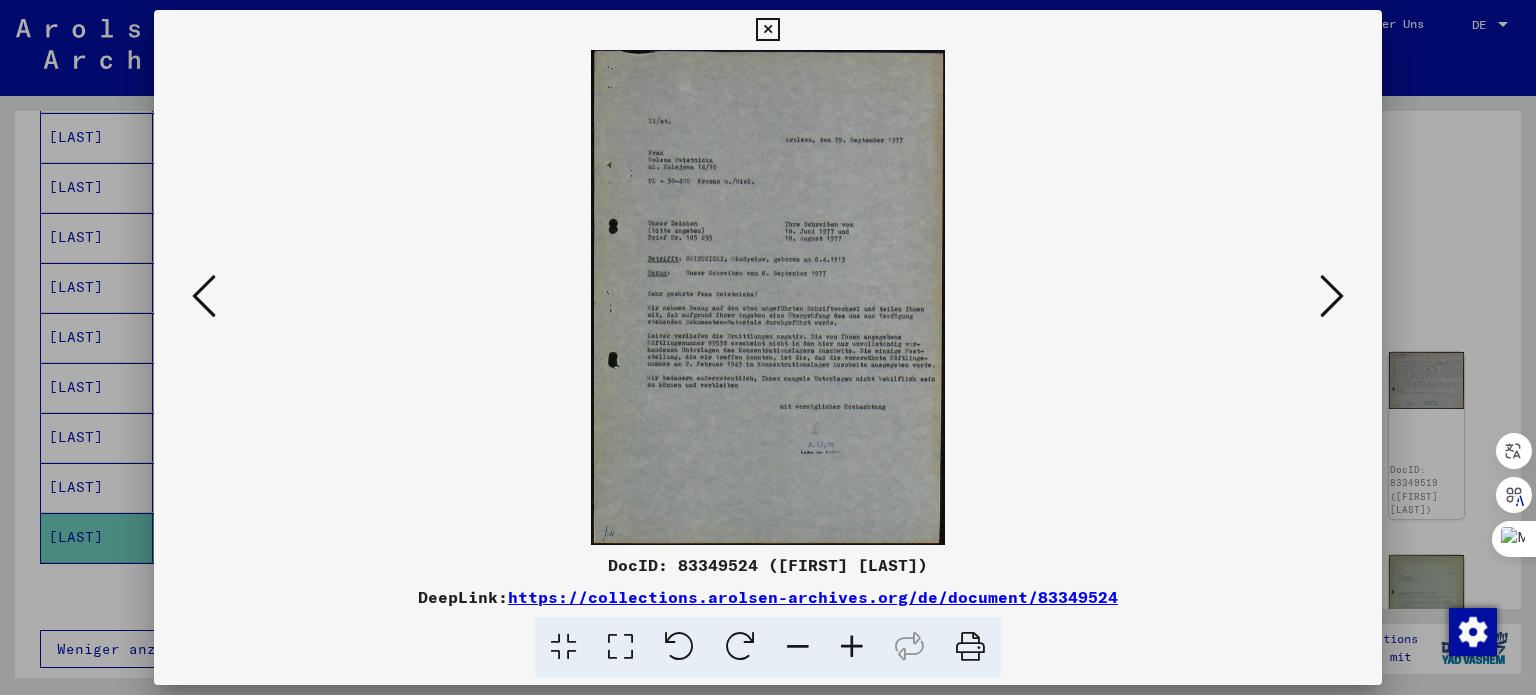 click at bounding box center [1332, 296] 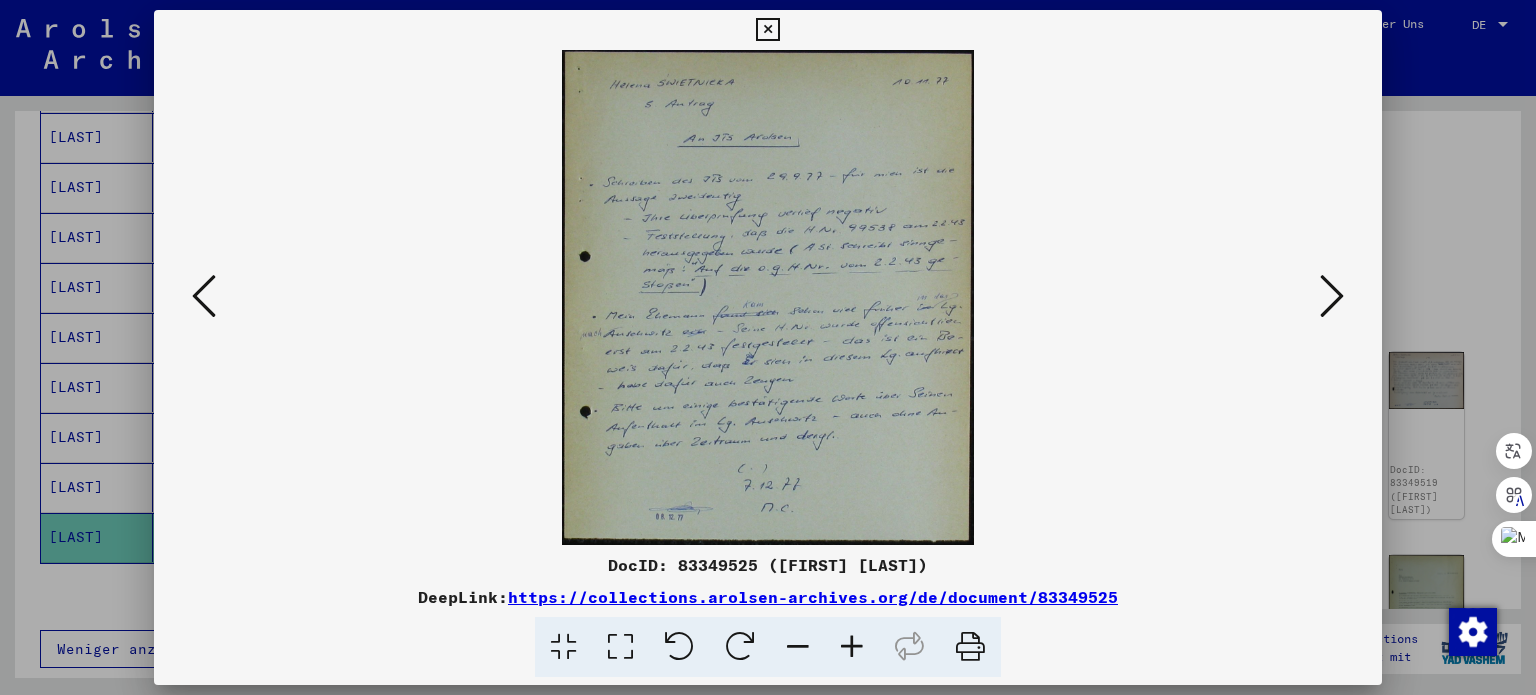click at bounding box center (1332, 296) 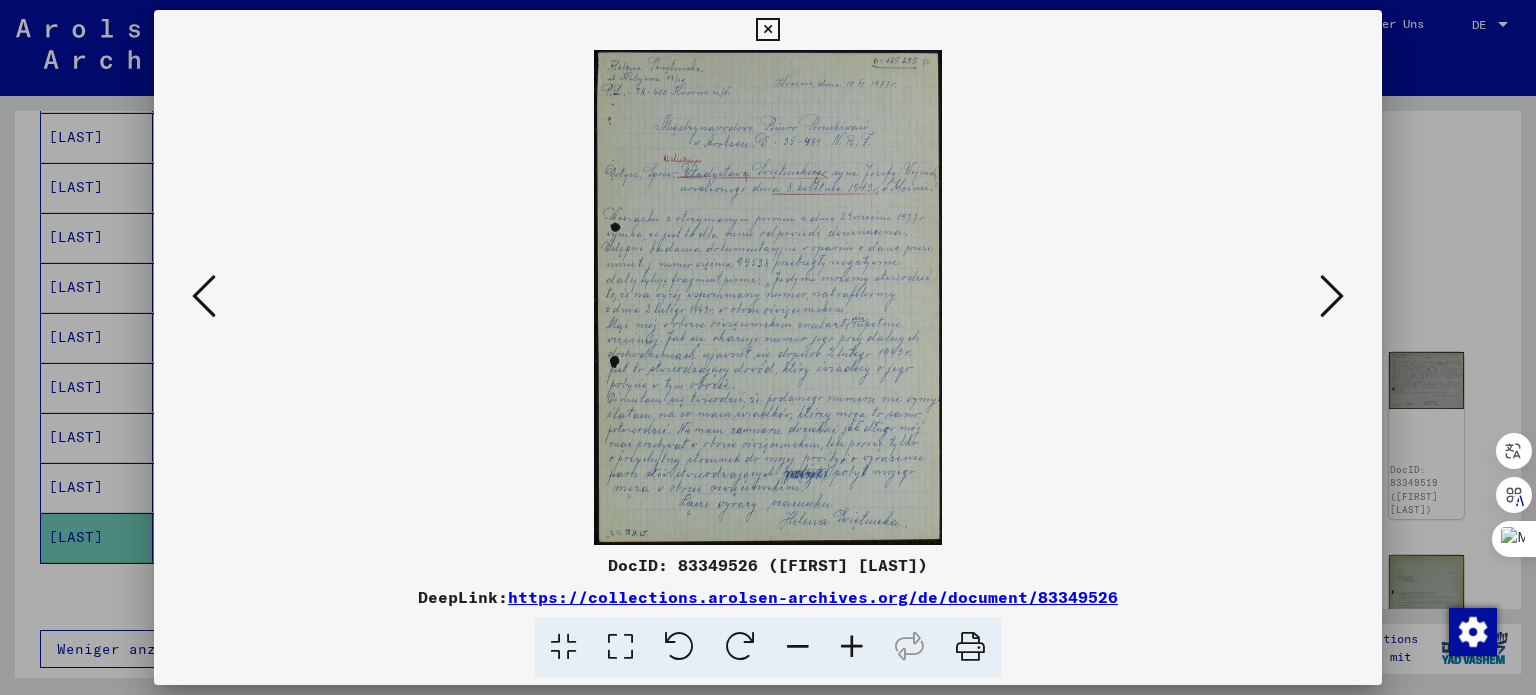 click at bounding box center [1332, 296] 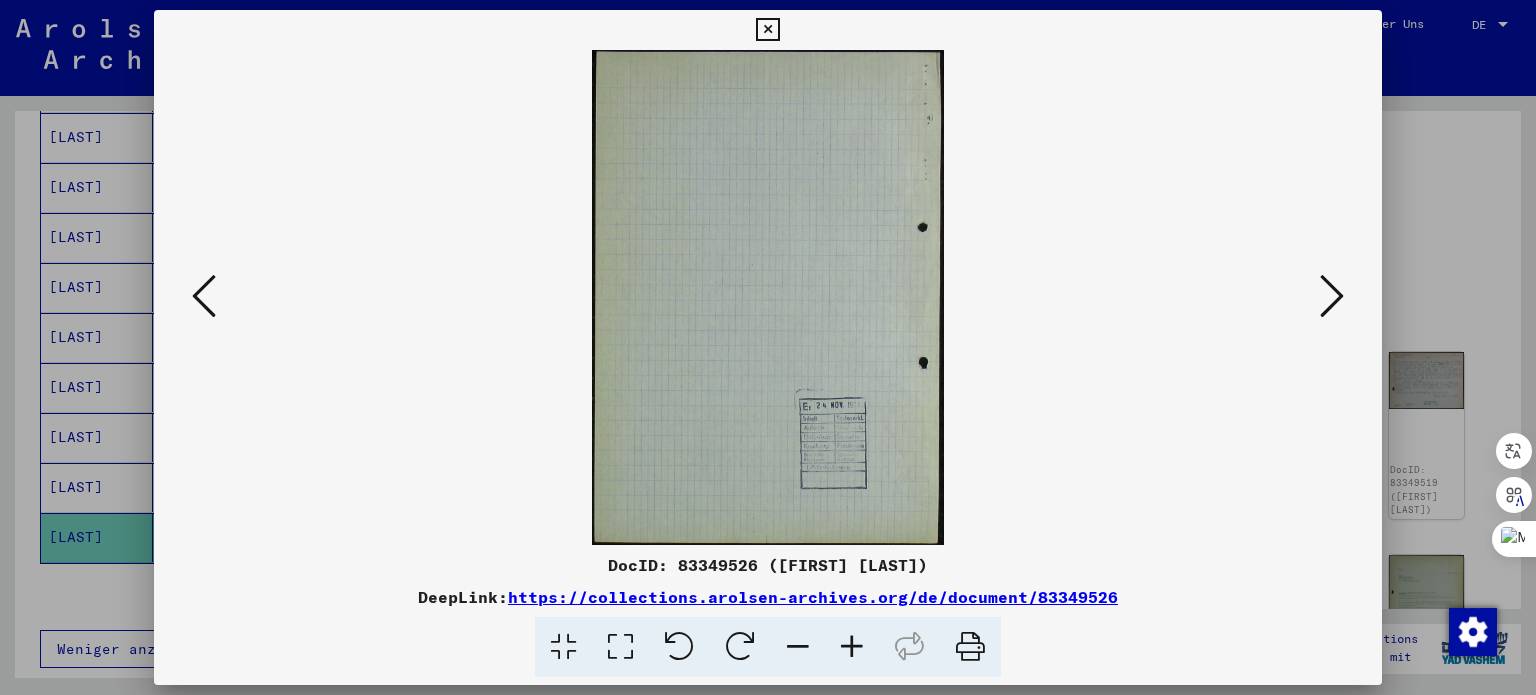 click at bounding box center (1332, 296) 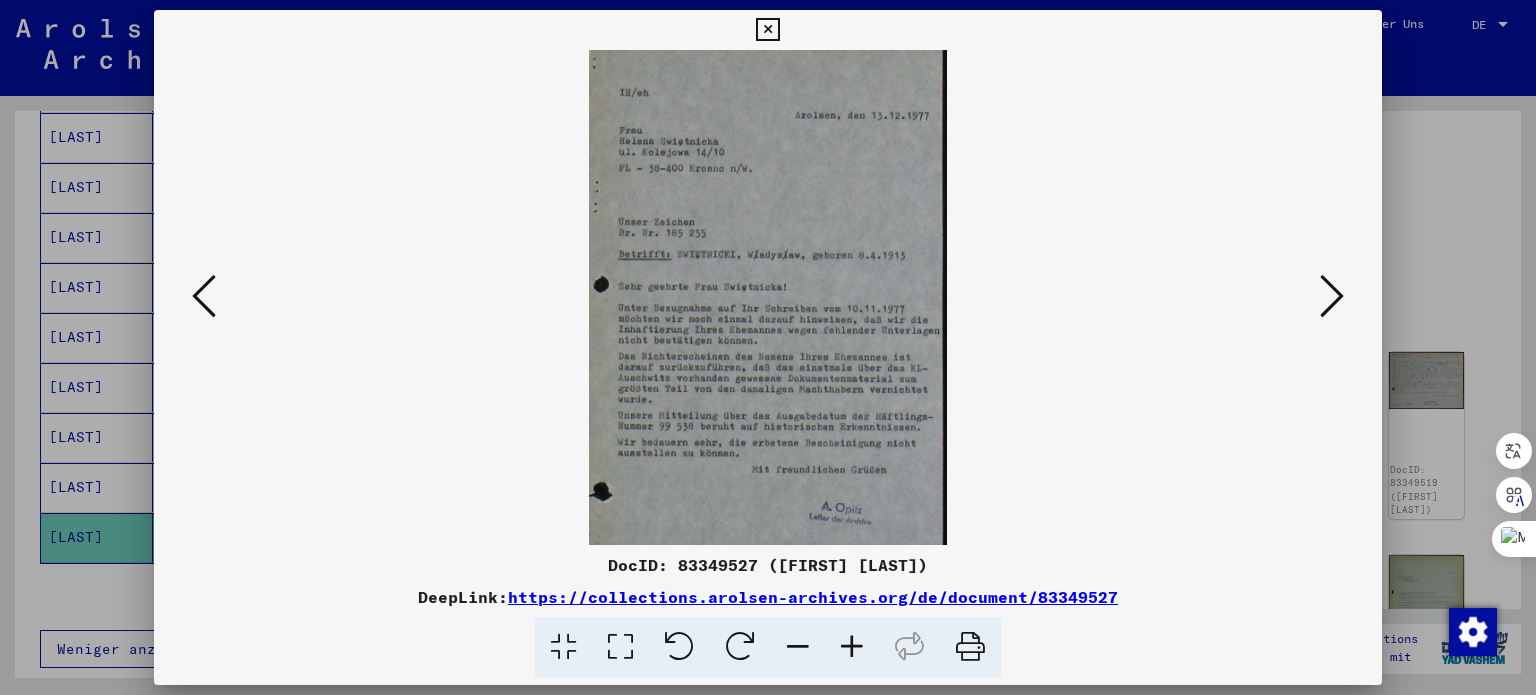 click at bounding box center (1332, 296) 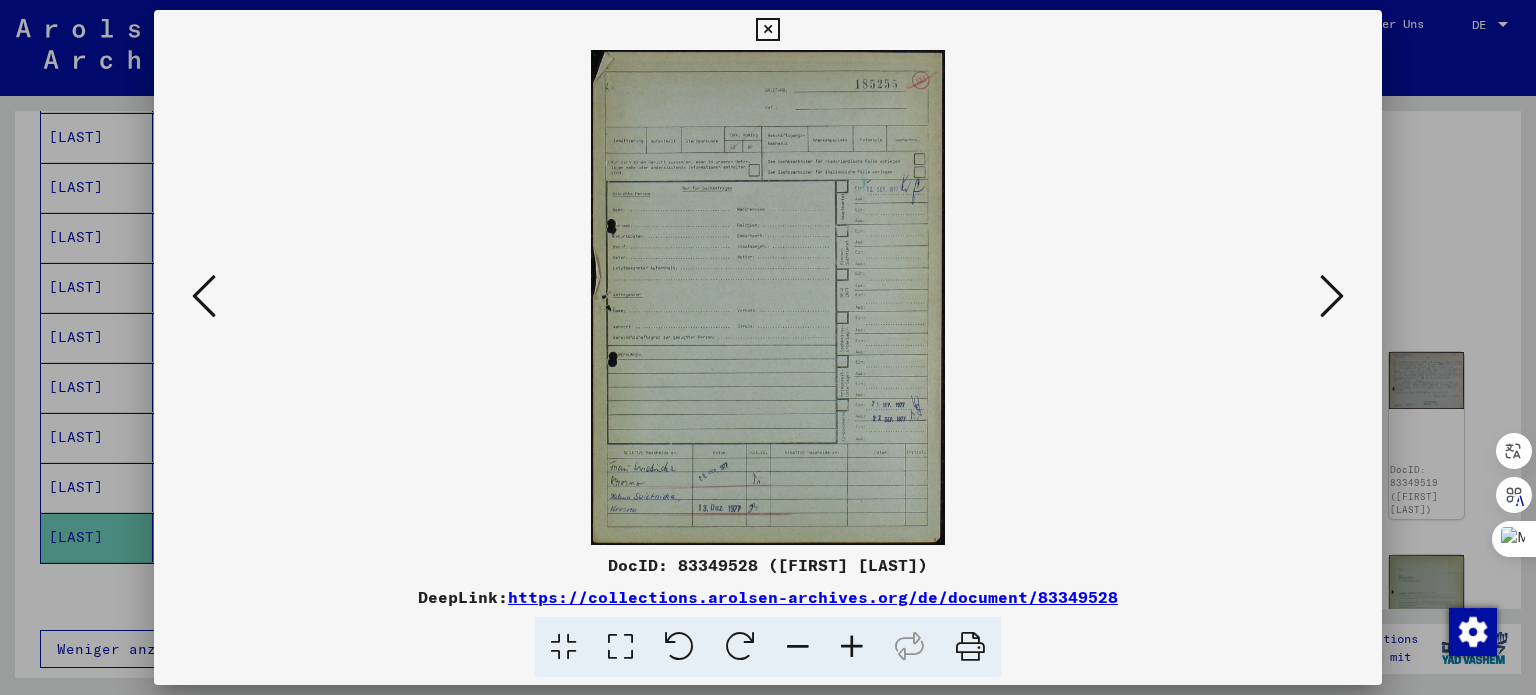 click at bounding box center [1332, 296] 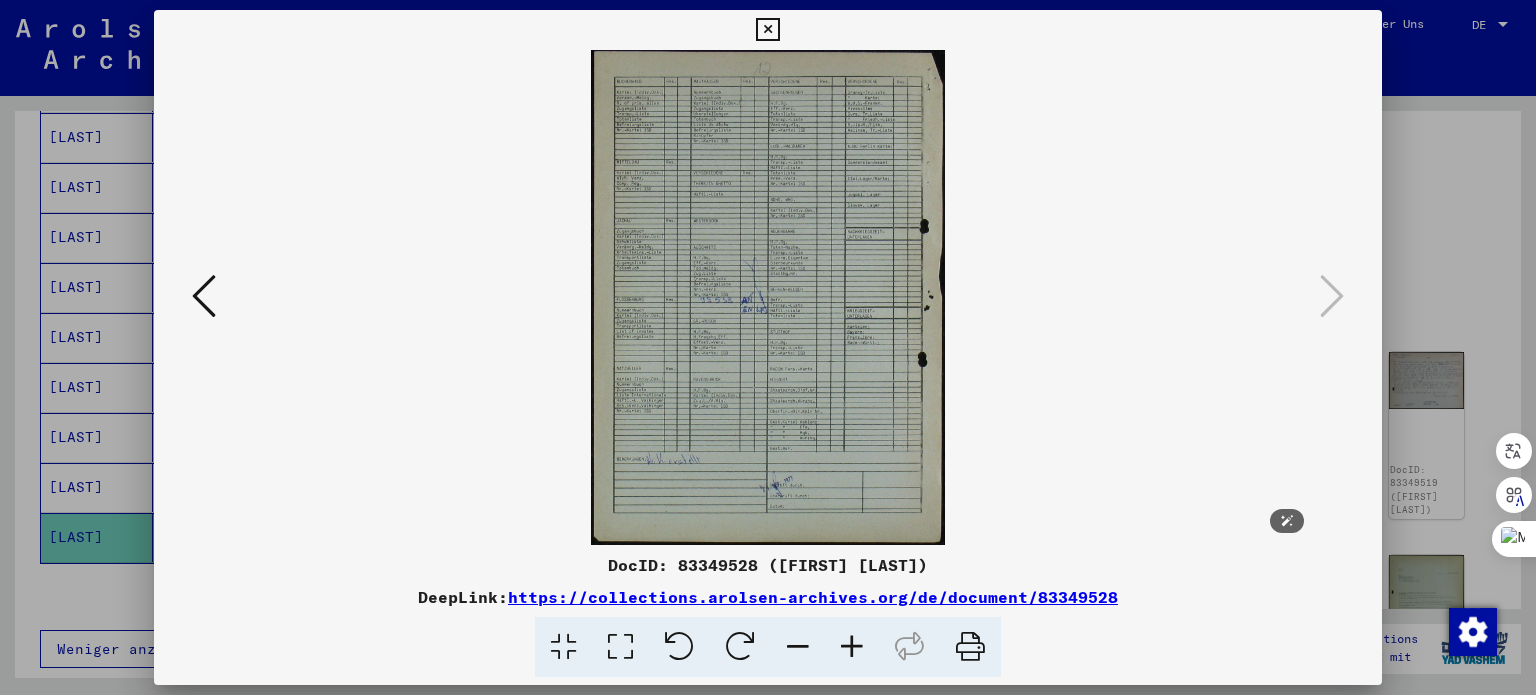 click at bounding box center [768, 297] 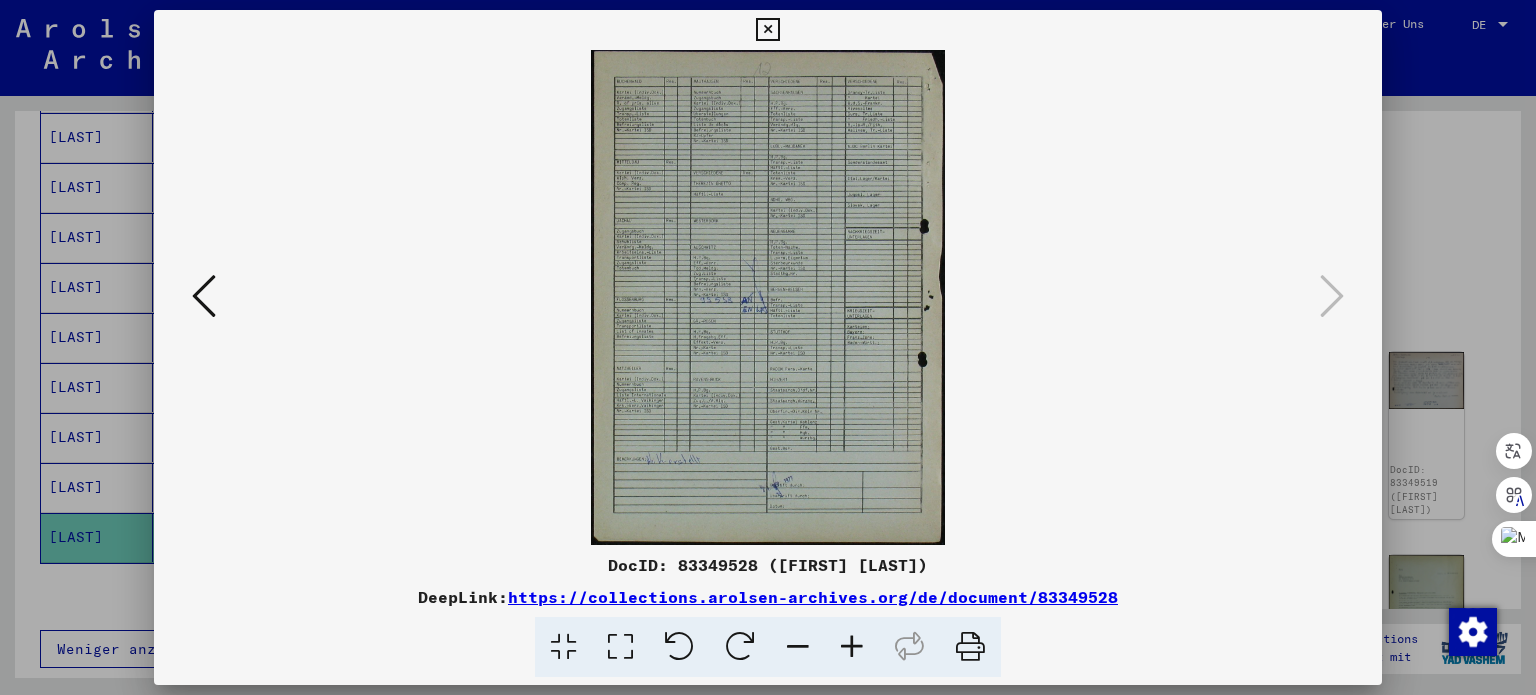 click at bounding box center (767, 30) 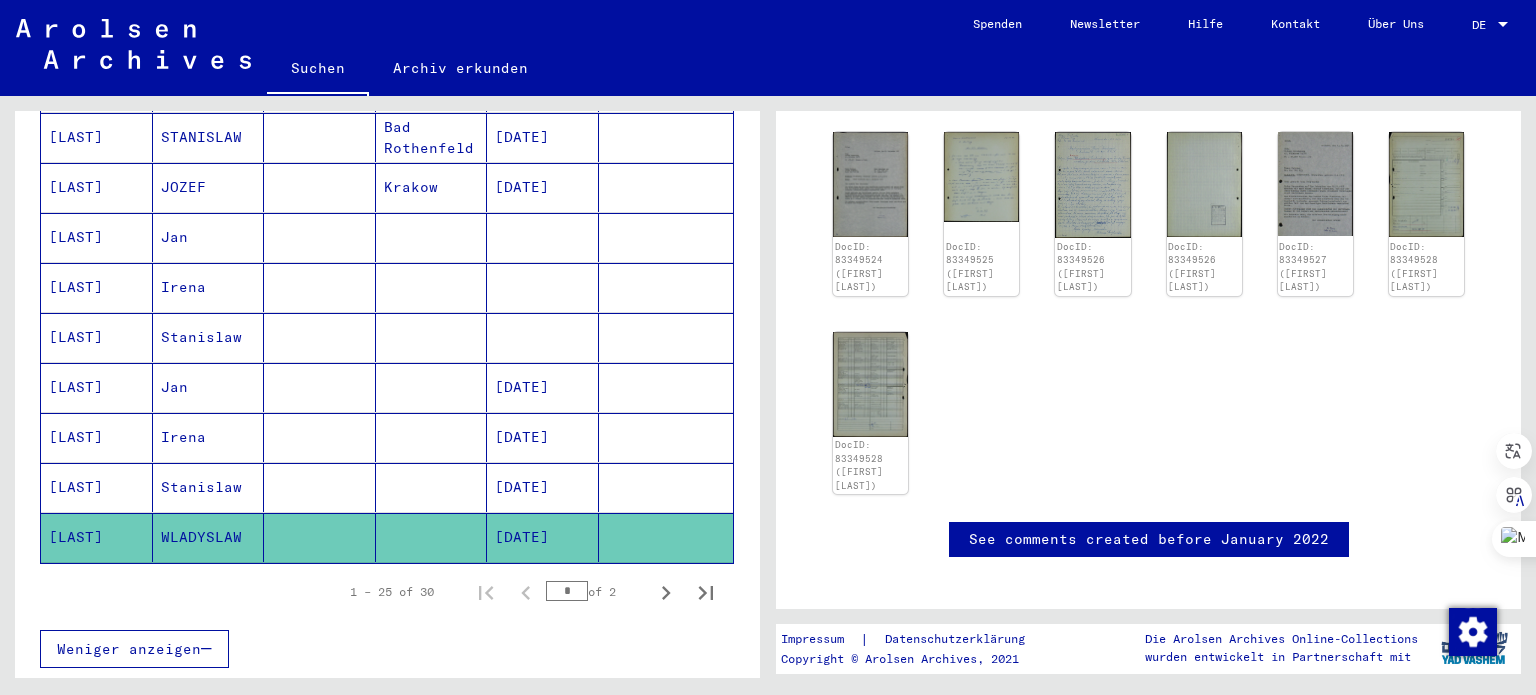 scroll, scrollTop: 626, scrollLeft: 0, axis: vertical 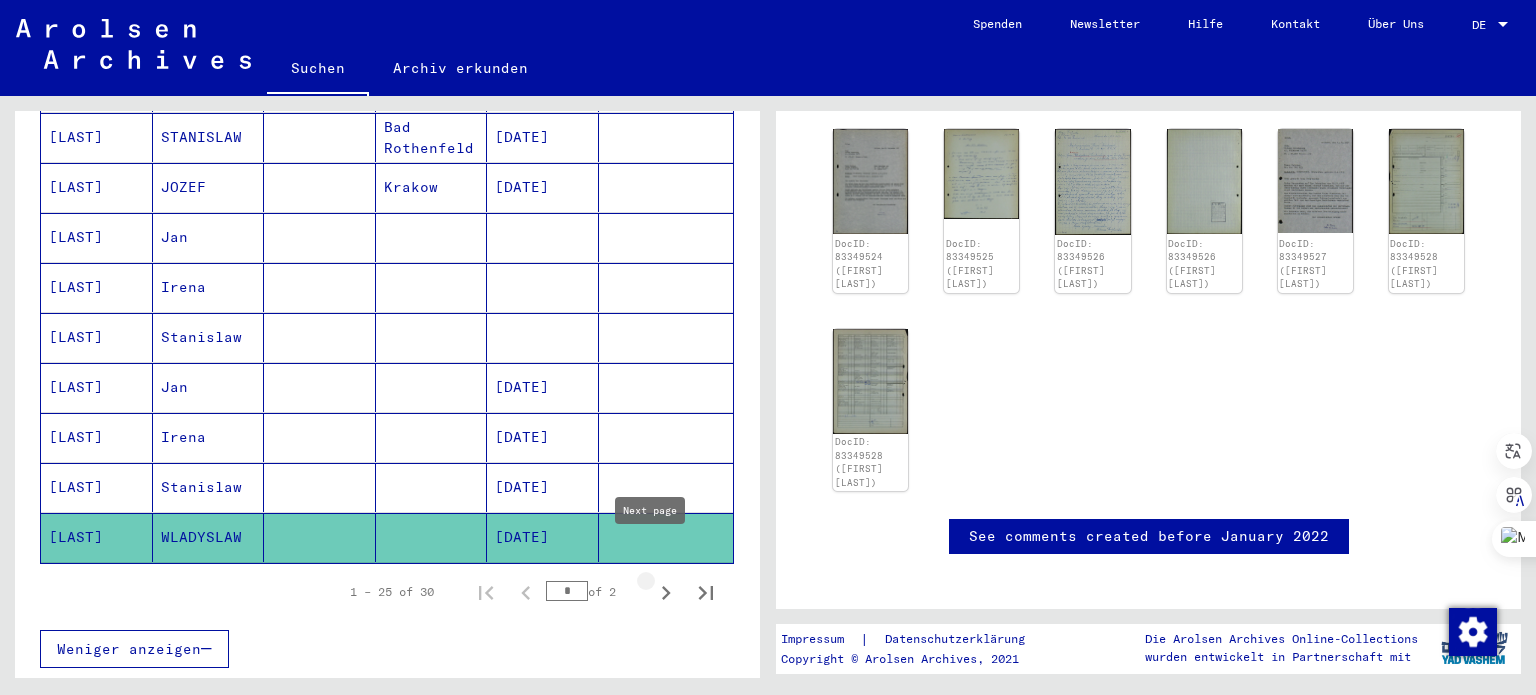 click 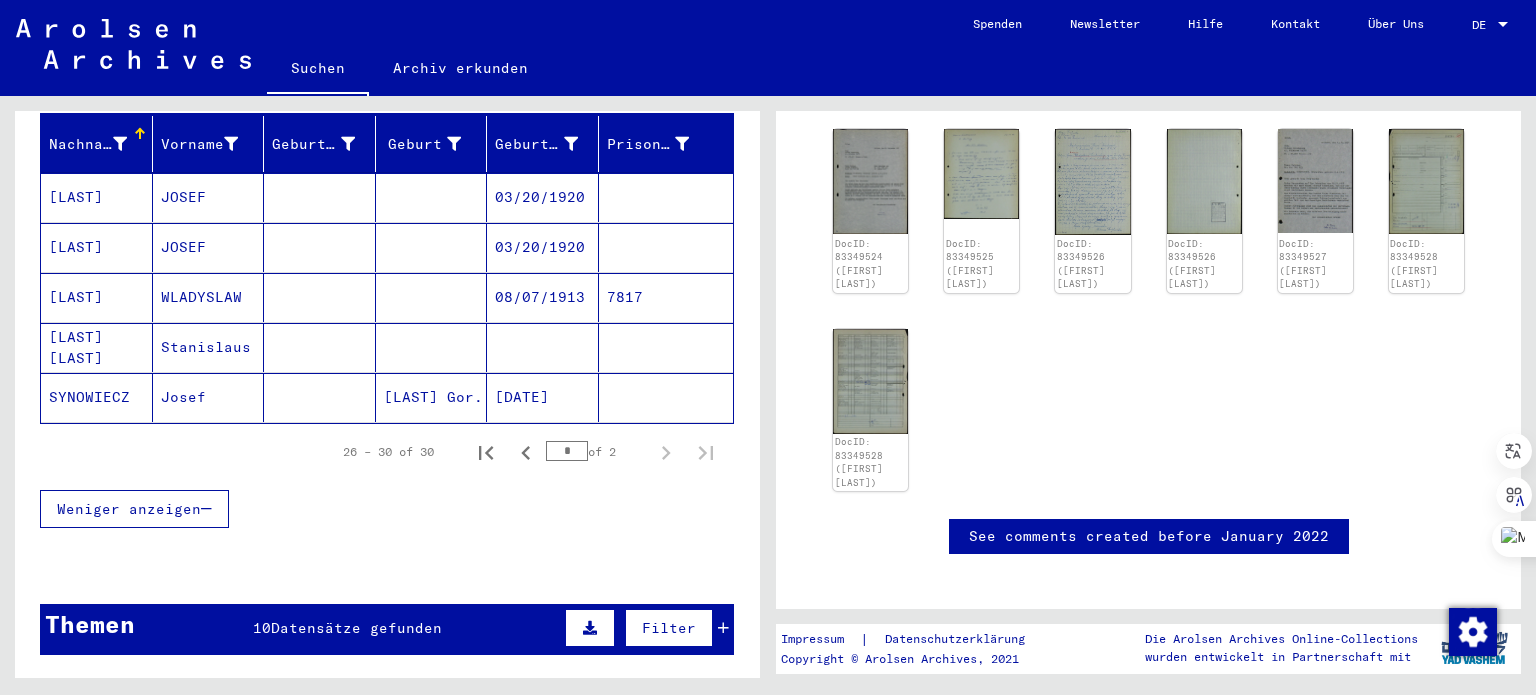 scroll, scrollTop: 211, scrollLeft: 0, axis: vertical 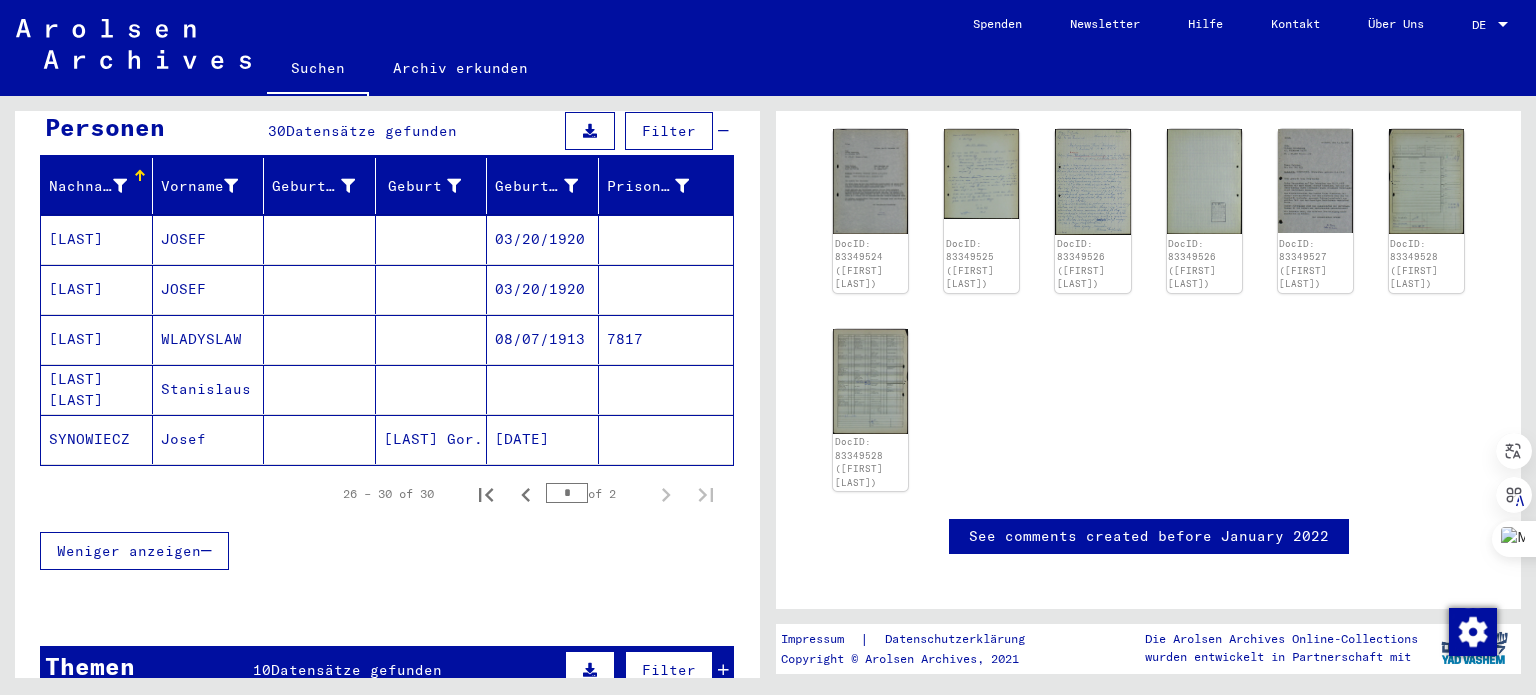 click on "[LAST]" at bounding box center (97, 389) 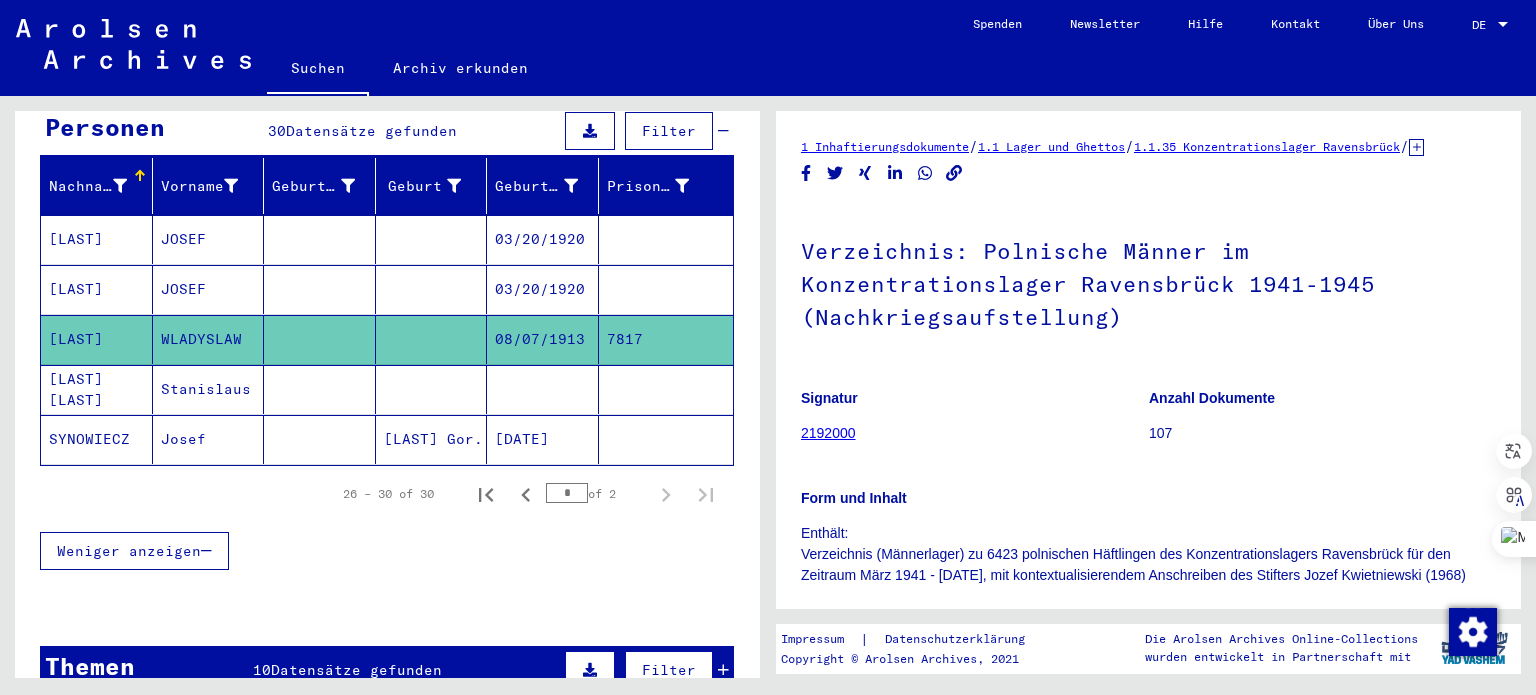 scroll, scrollTop: 0, scrollLeft: 0, axis: both 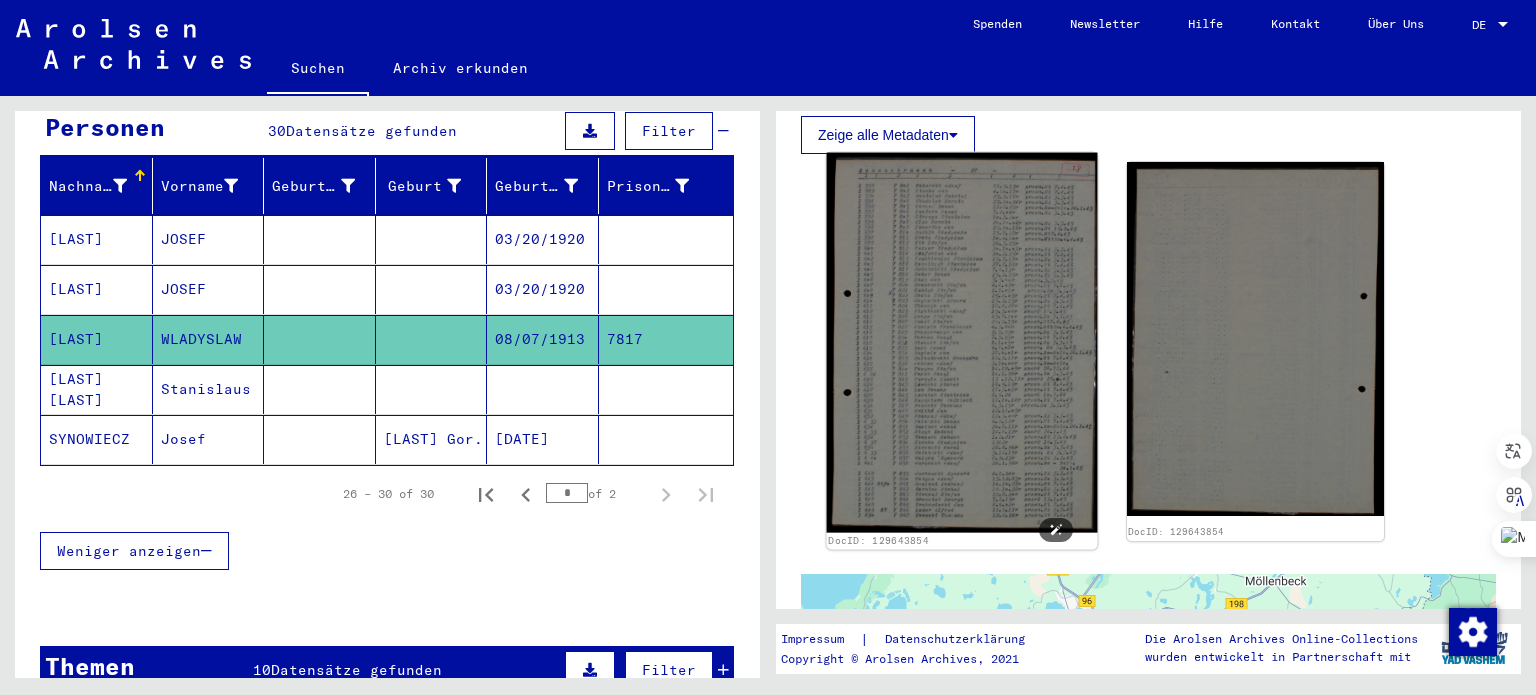 click 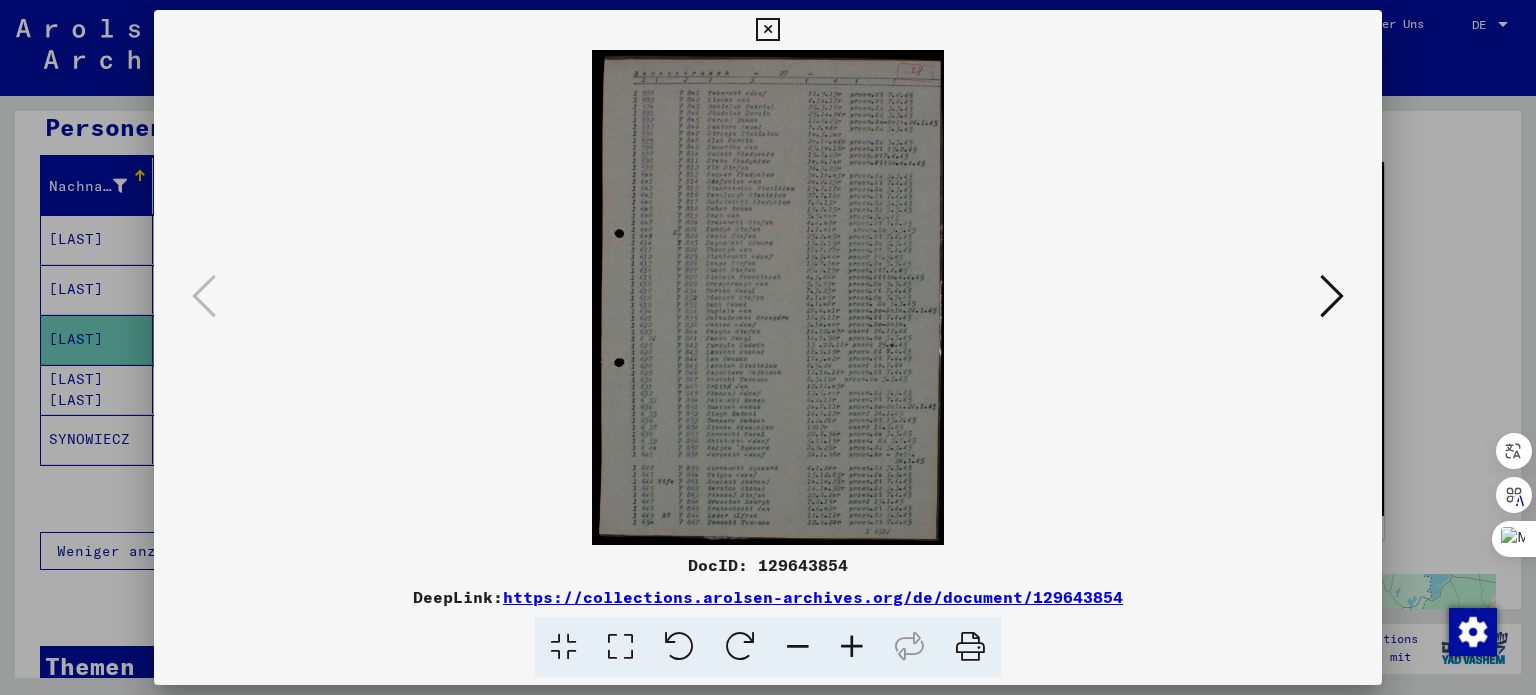 click at bounding box center [1332, 296] 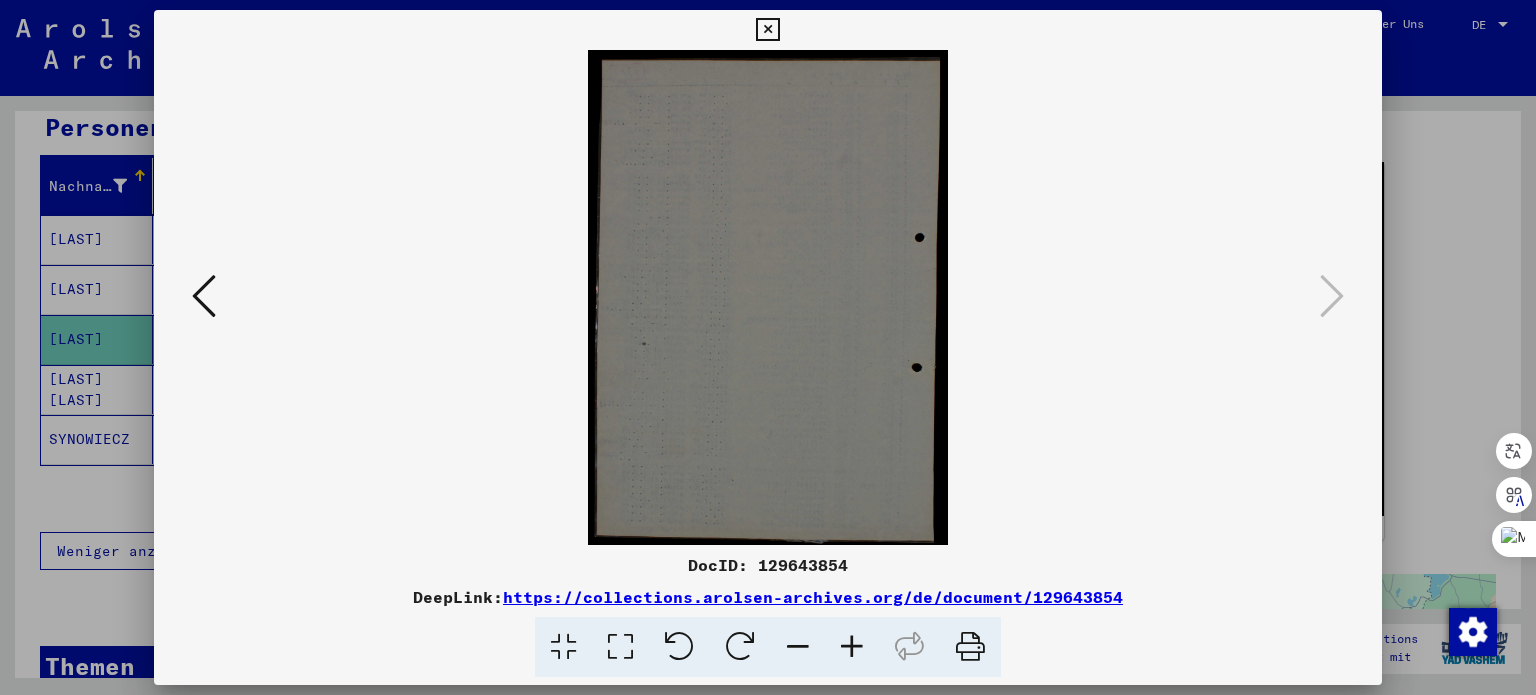 click at bounding box center (767, 30) 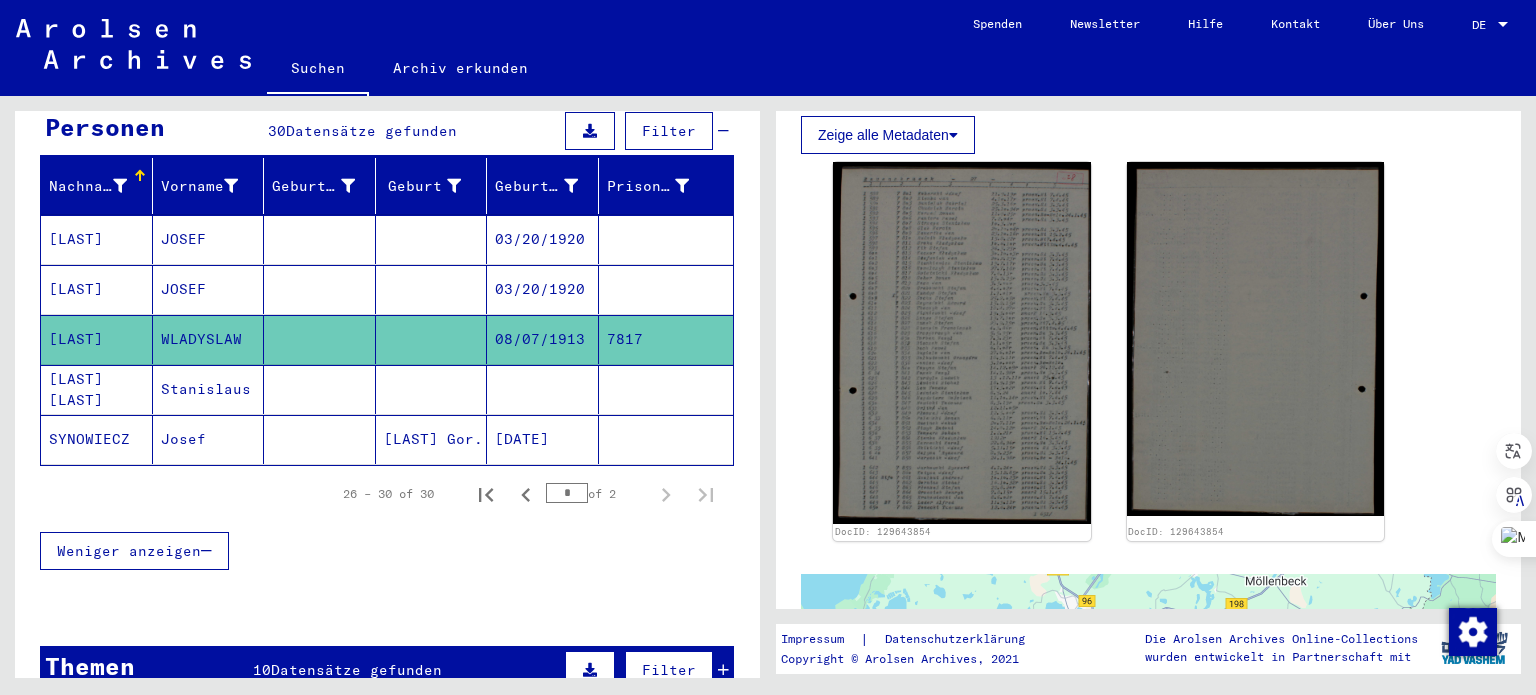 click on "[LAST] [LAST]" at bounding box center (97, 439) 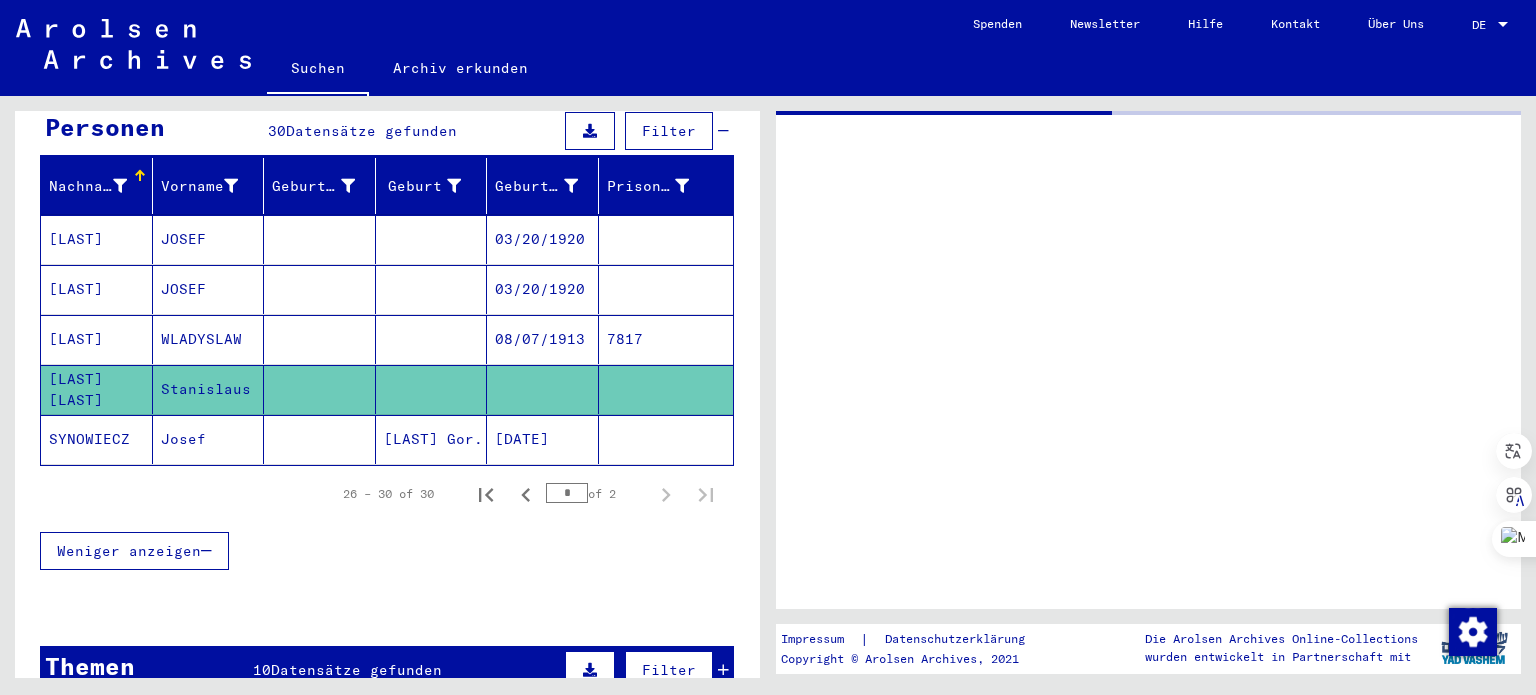 scroll, scrollTop: 0, scrollLeft: 0, axis: both 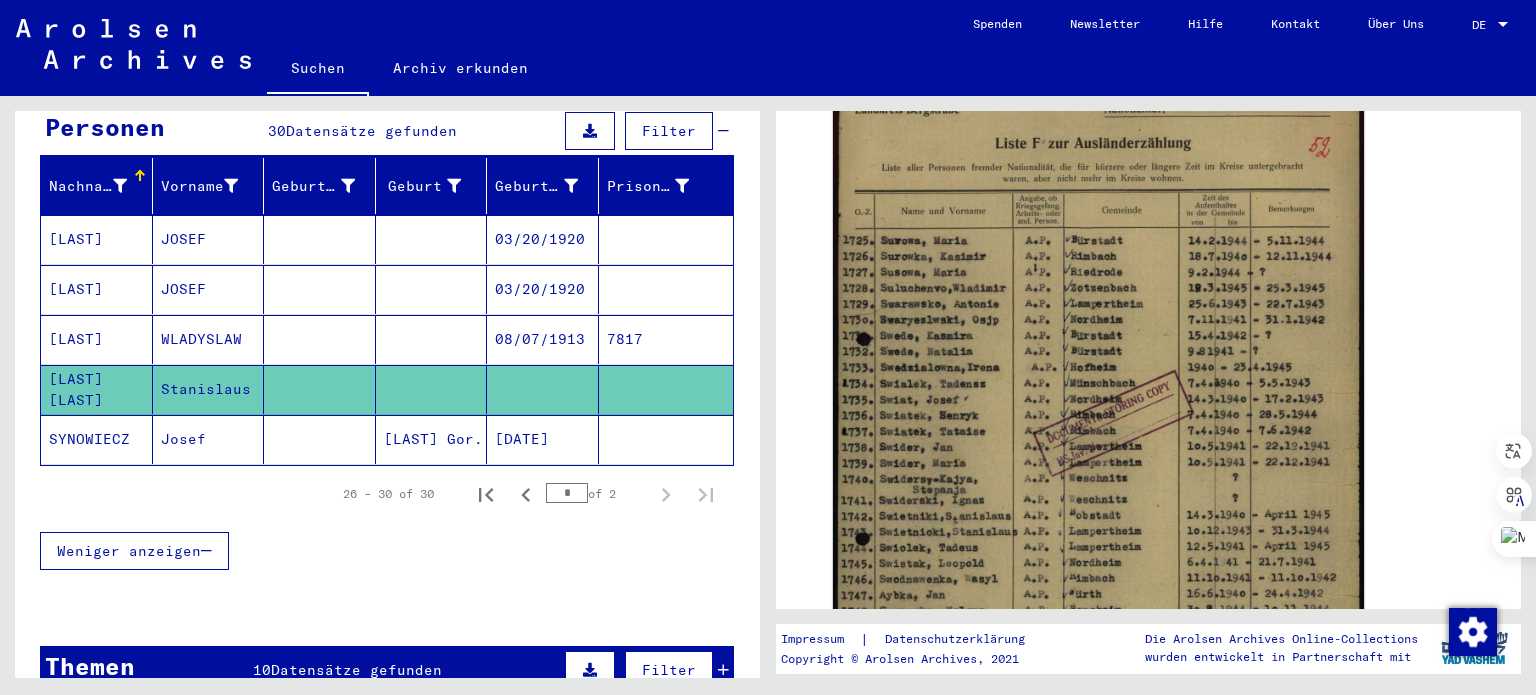 click on "[LAST]" at bounding box center [97, 289] 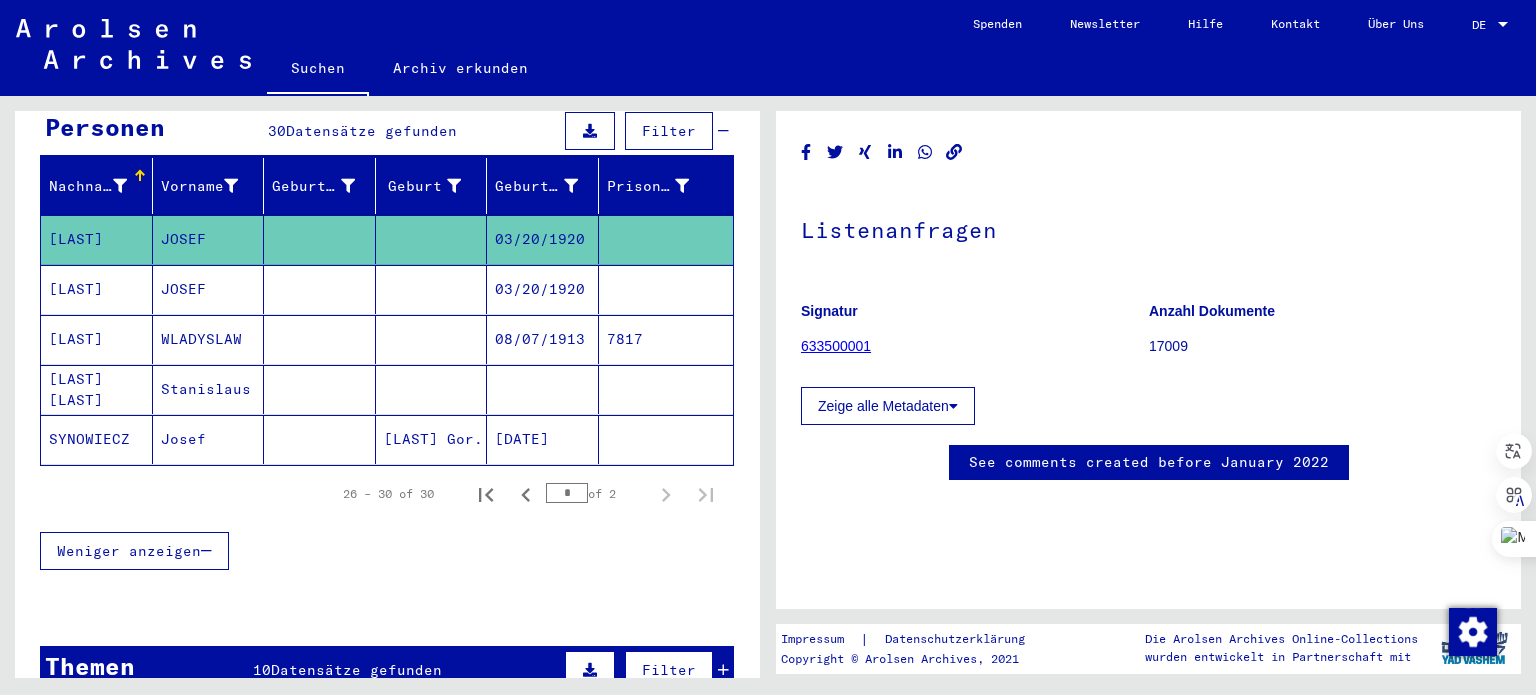 scroll, scrollTop: 0, scrollLeft: 0, axis: both 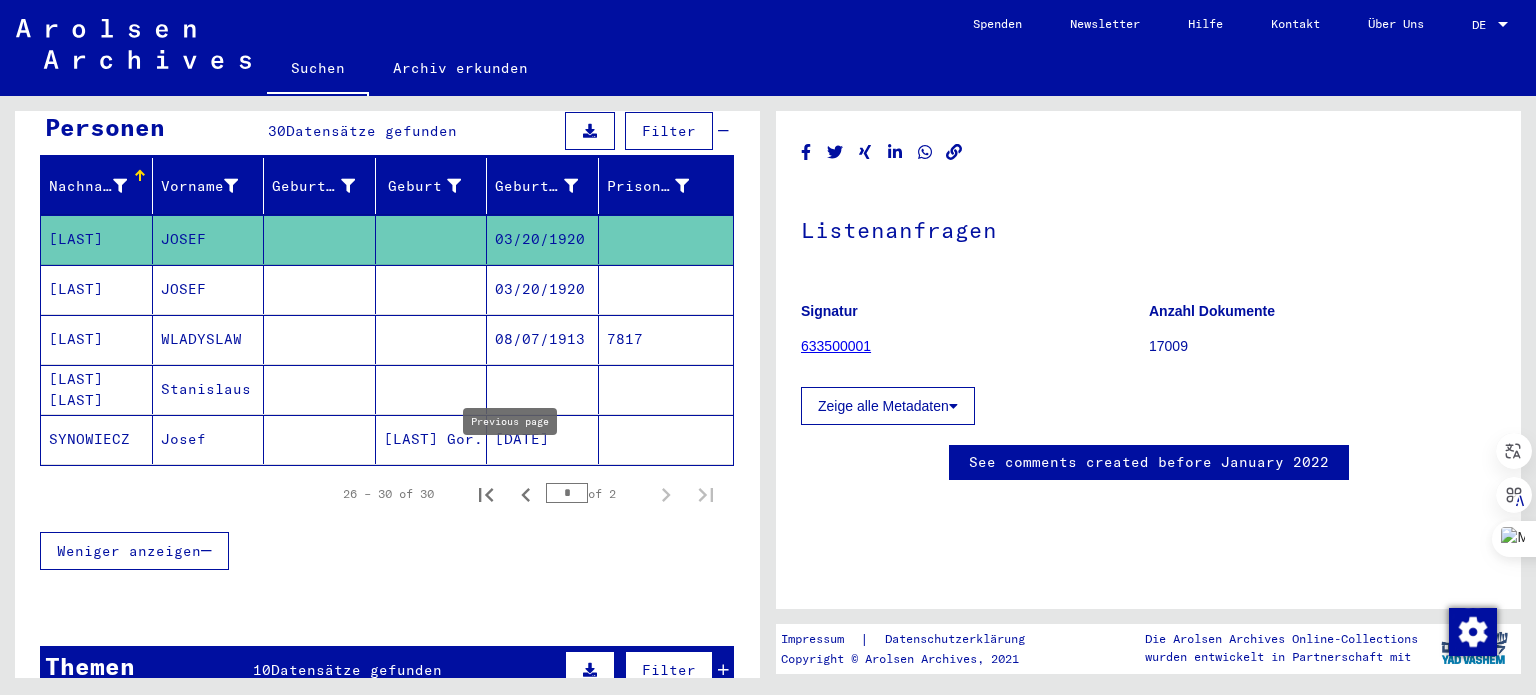 click 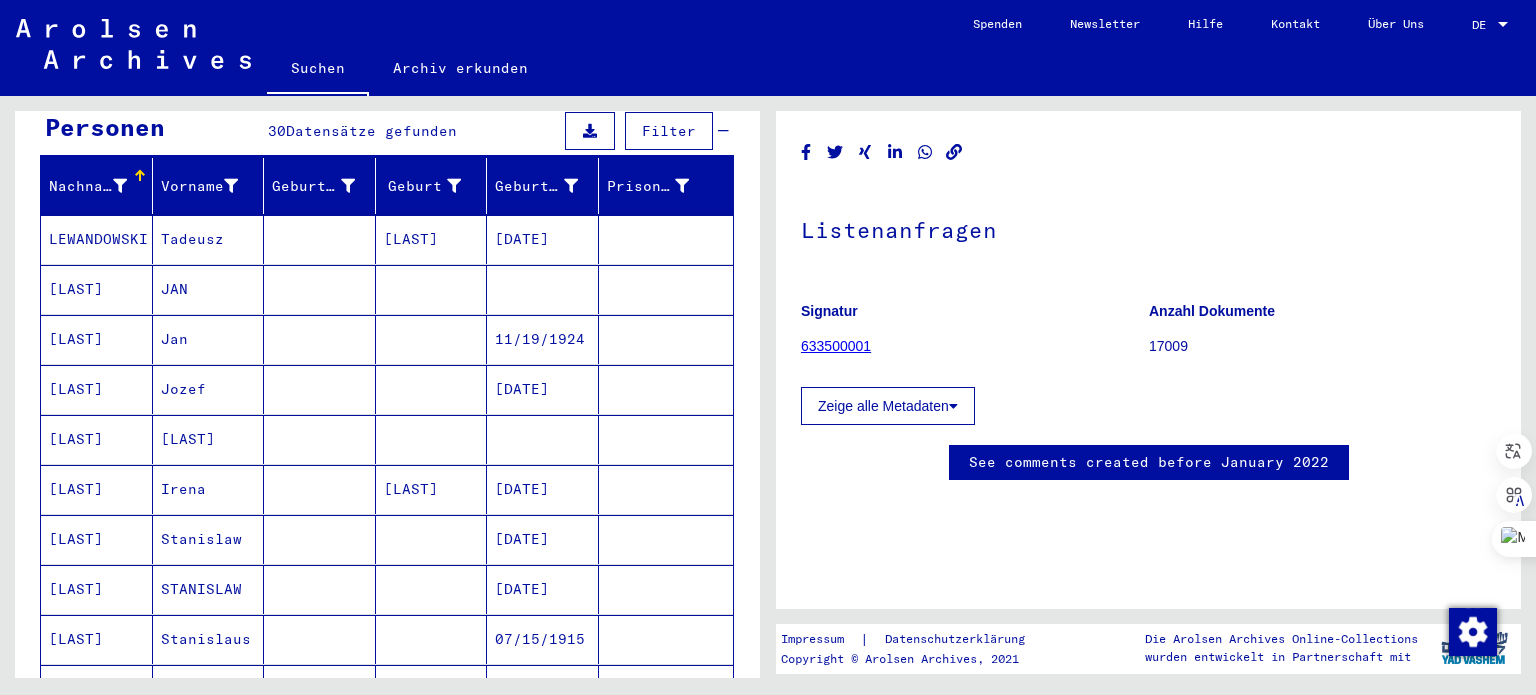 click on "[LAST]" at bounding box center (97, 339) 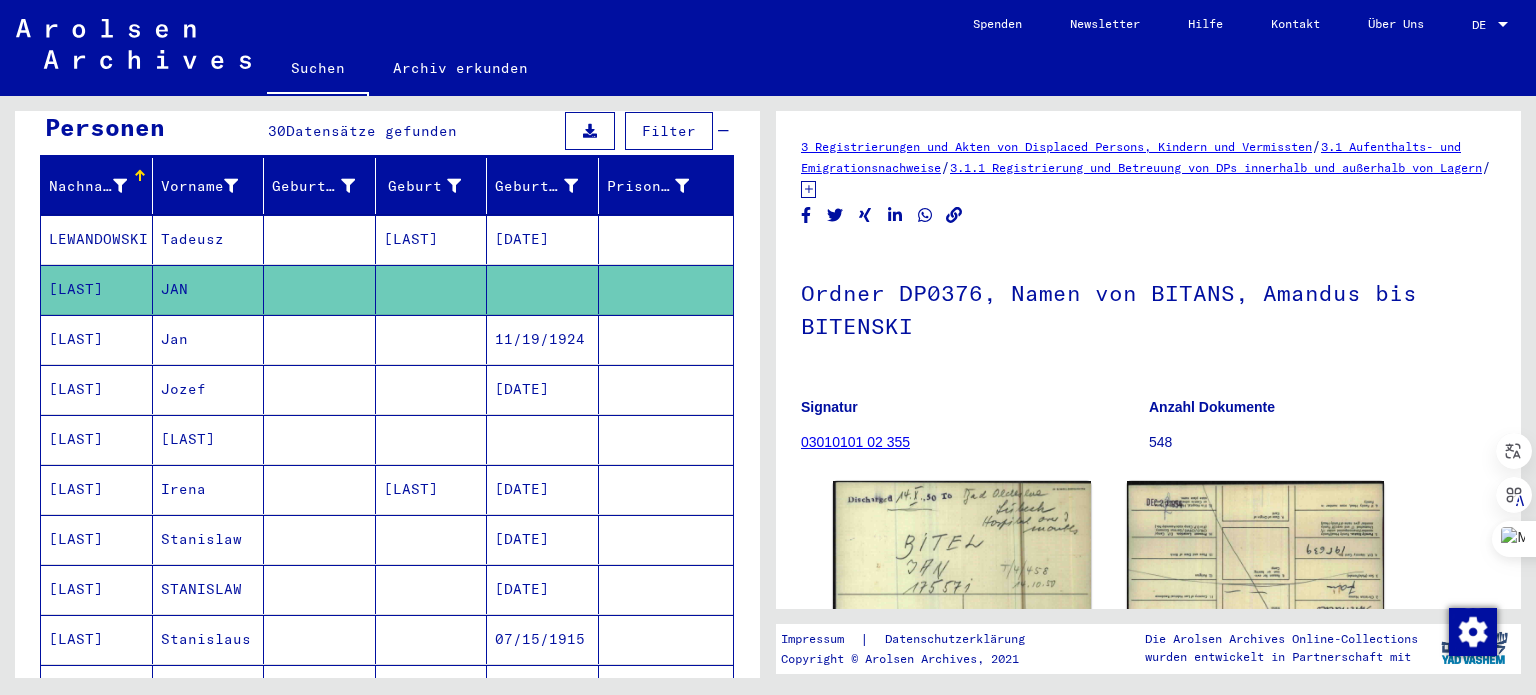 scroll, scrollTop: 0, scrollLeft: 0, axis: both 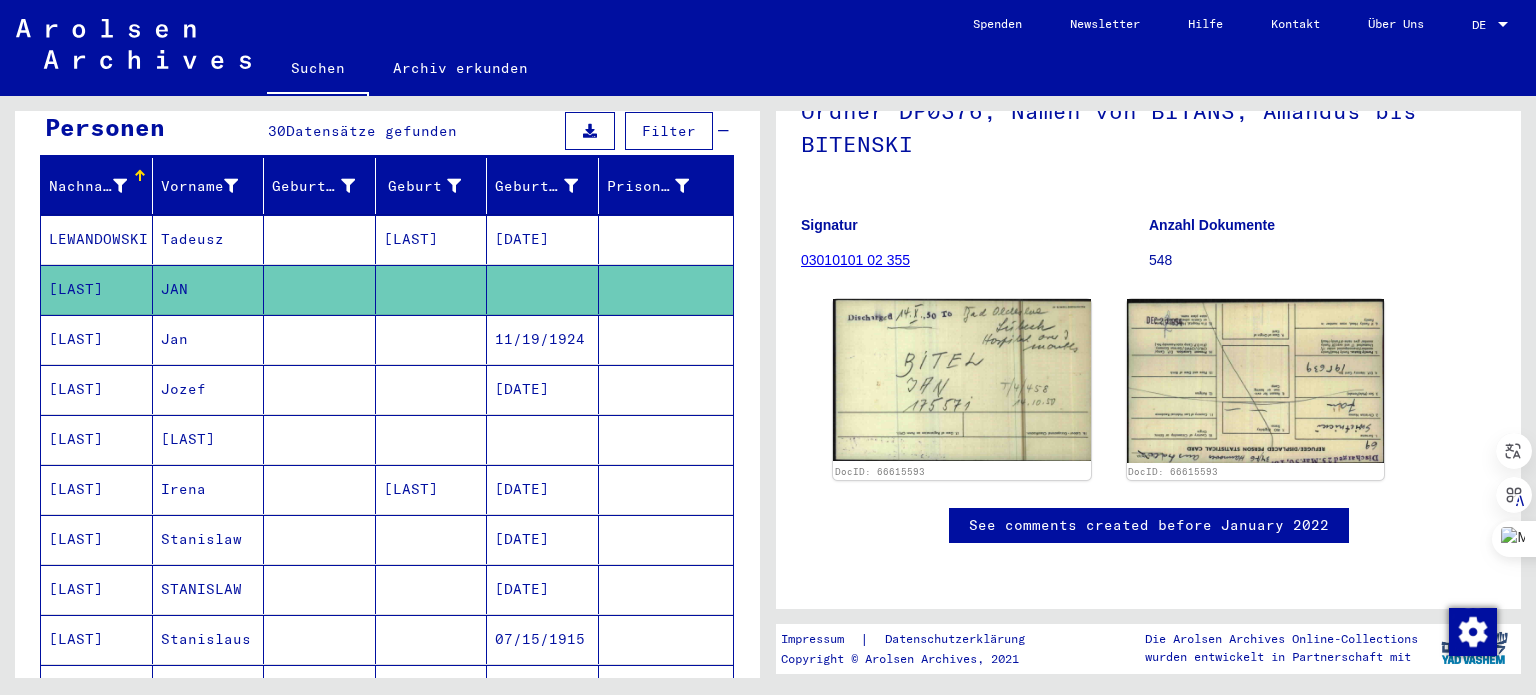 click on "[LAST]" at bounding box center [97, 389] 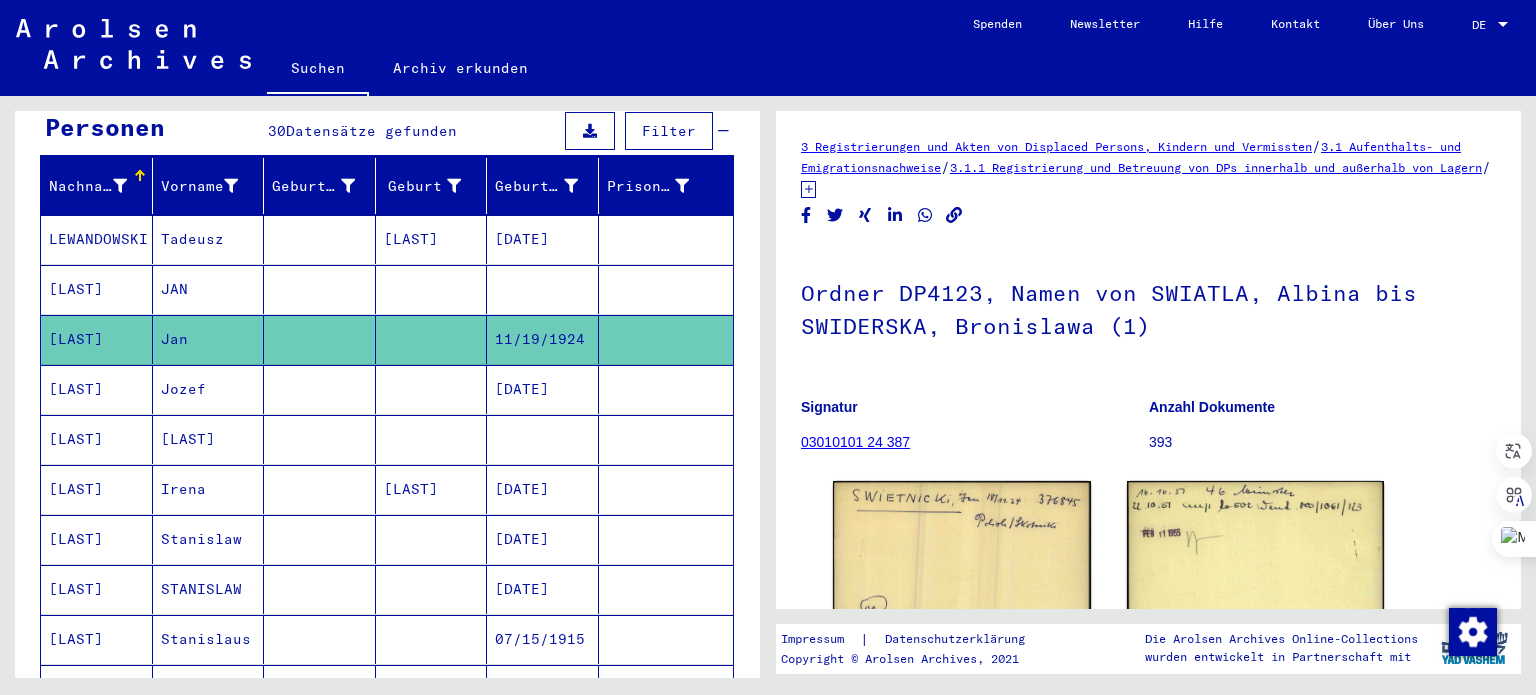 scroll, scrollTop: 0, scrollLeft: 0, axis: both 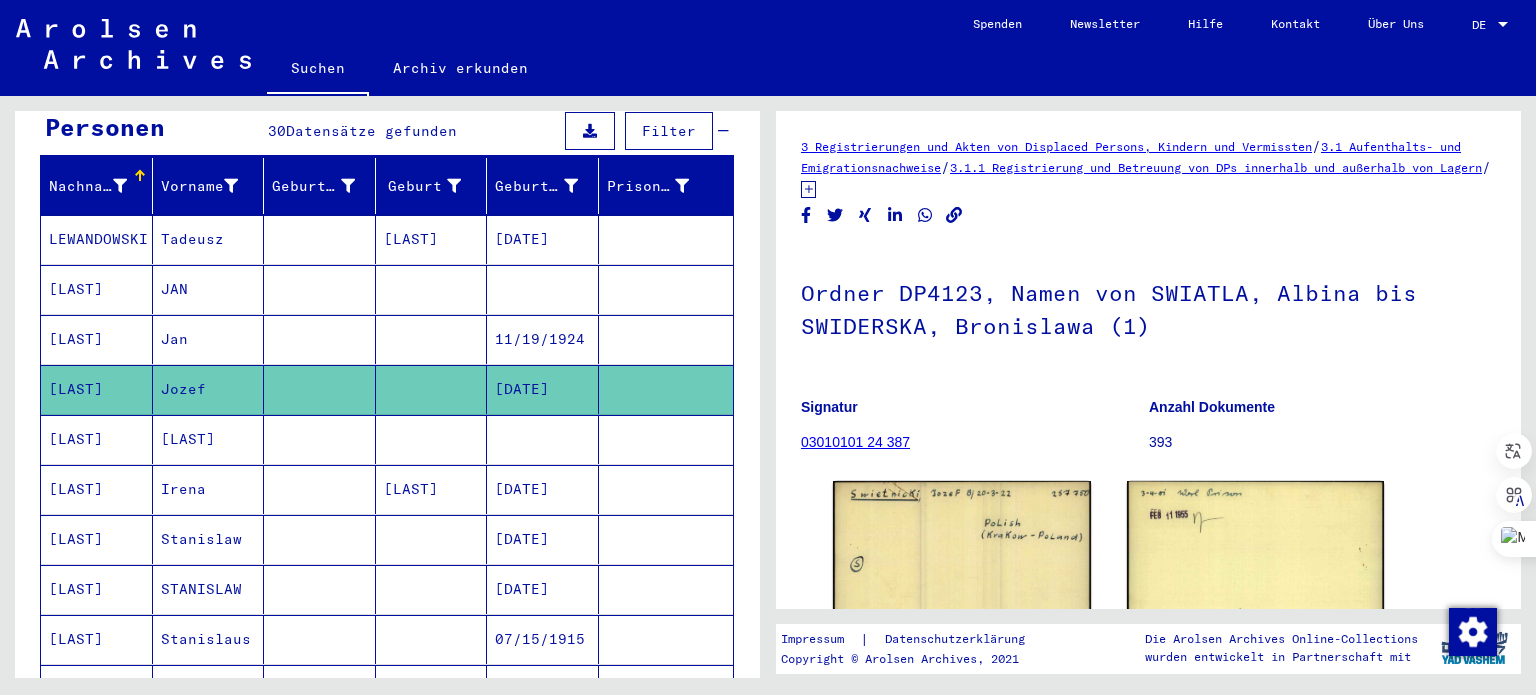 click on "[LAST]" at bounding box center [97, 539] 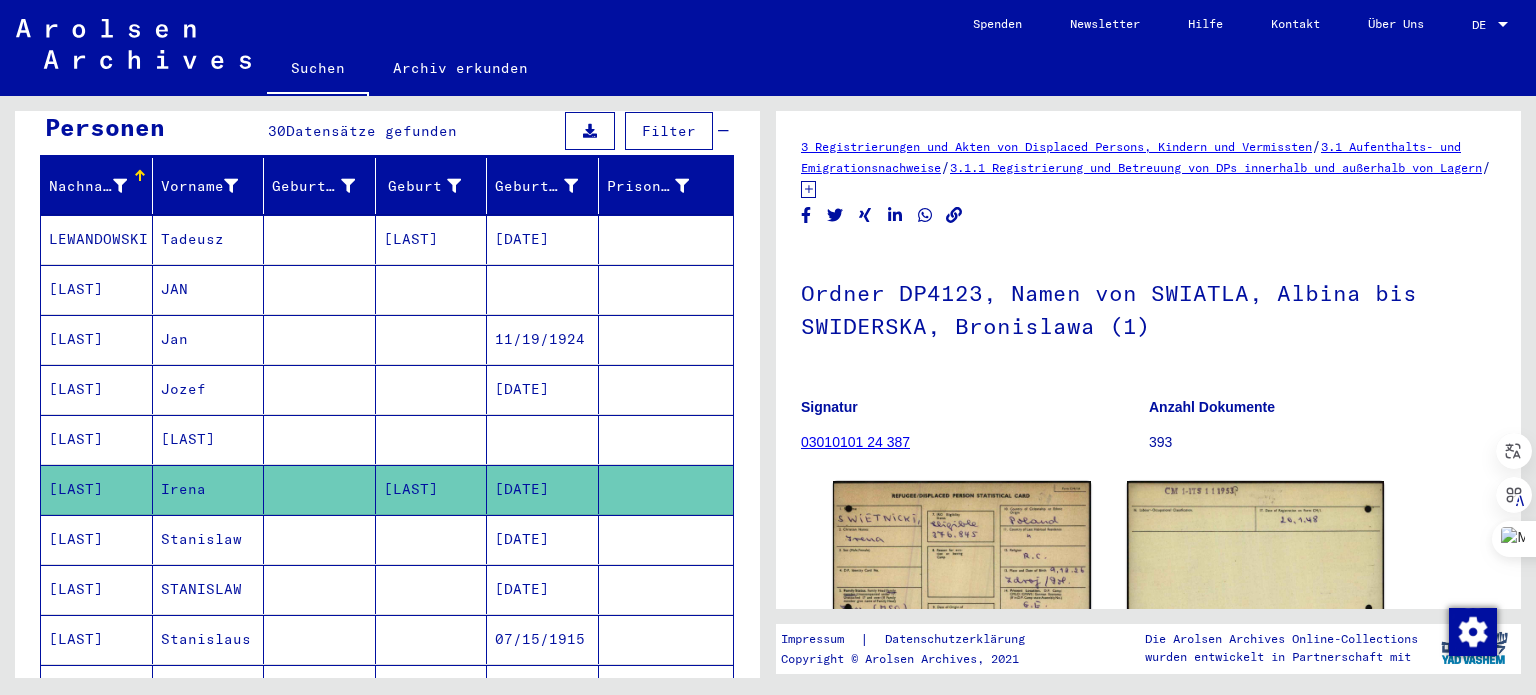 scroll, scrollTop: 0, scrollLeft: 0, axis: both 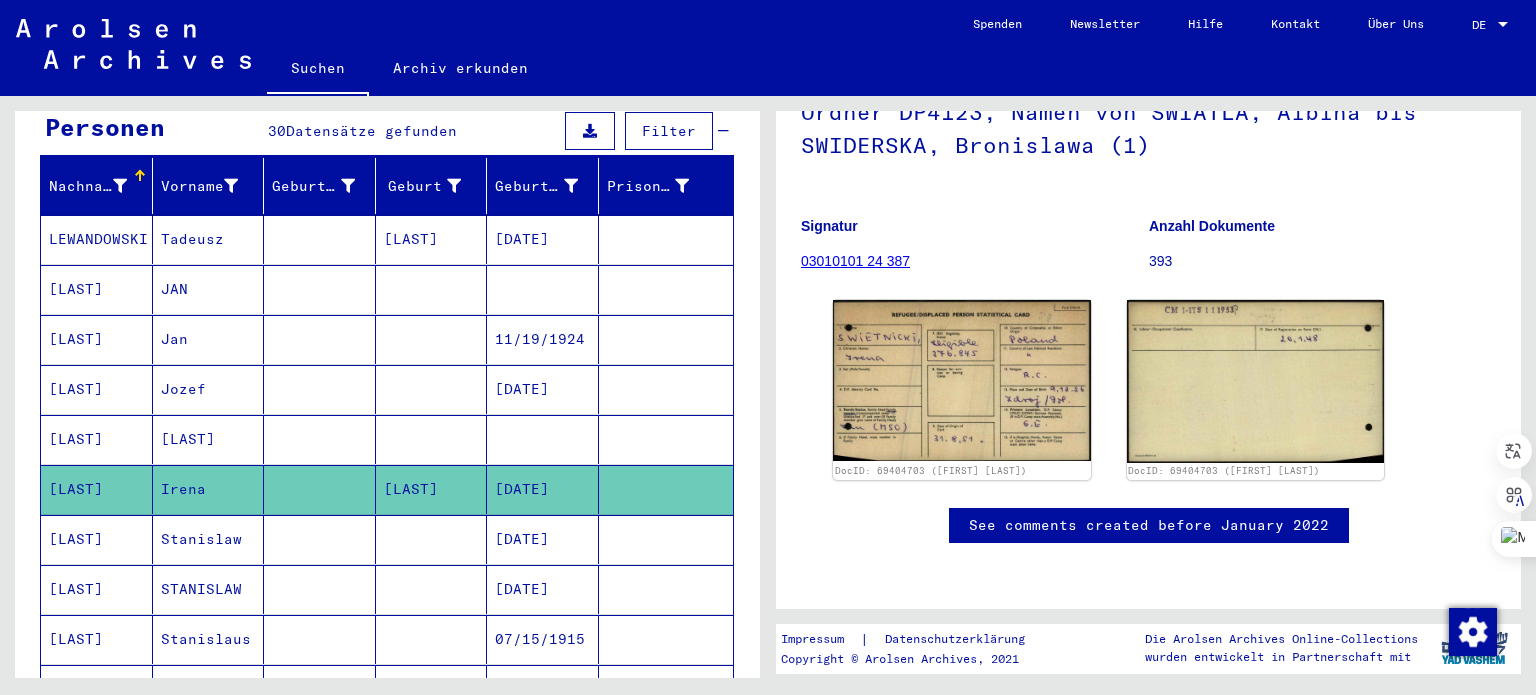 click on "[LAST]" at bounding box center [97, 589] 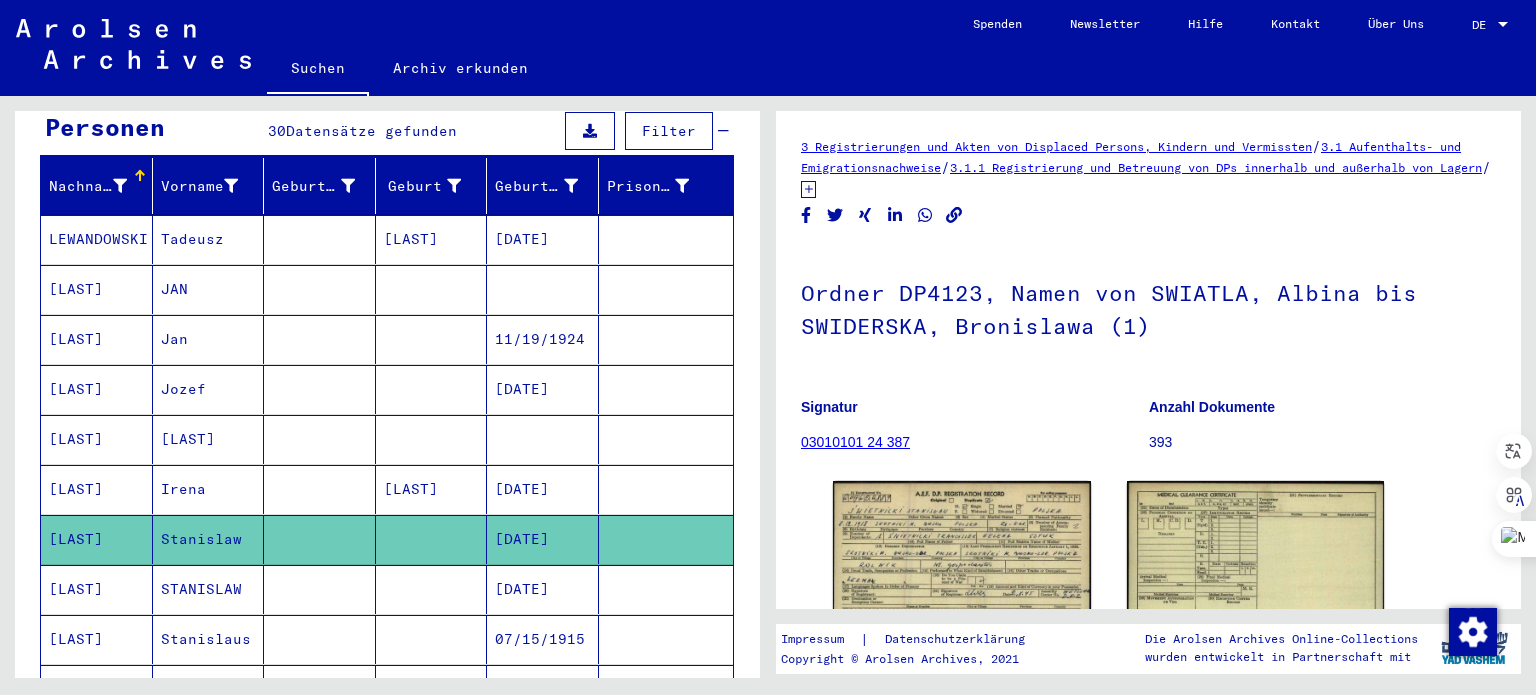scroll, scrollTop: 0, scrollLeft: 0, axis: both 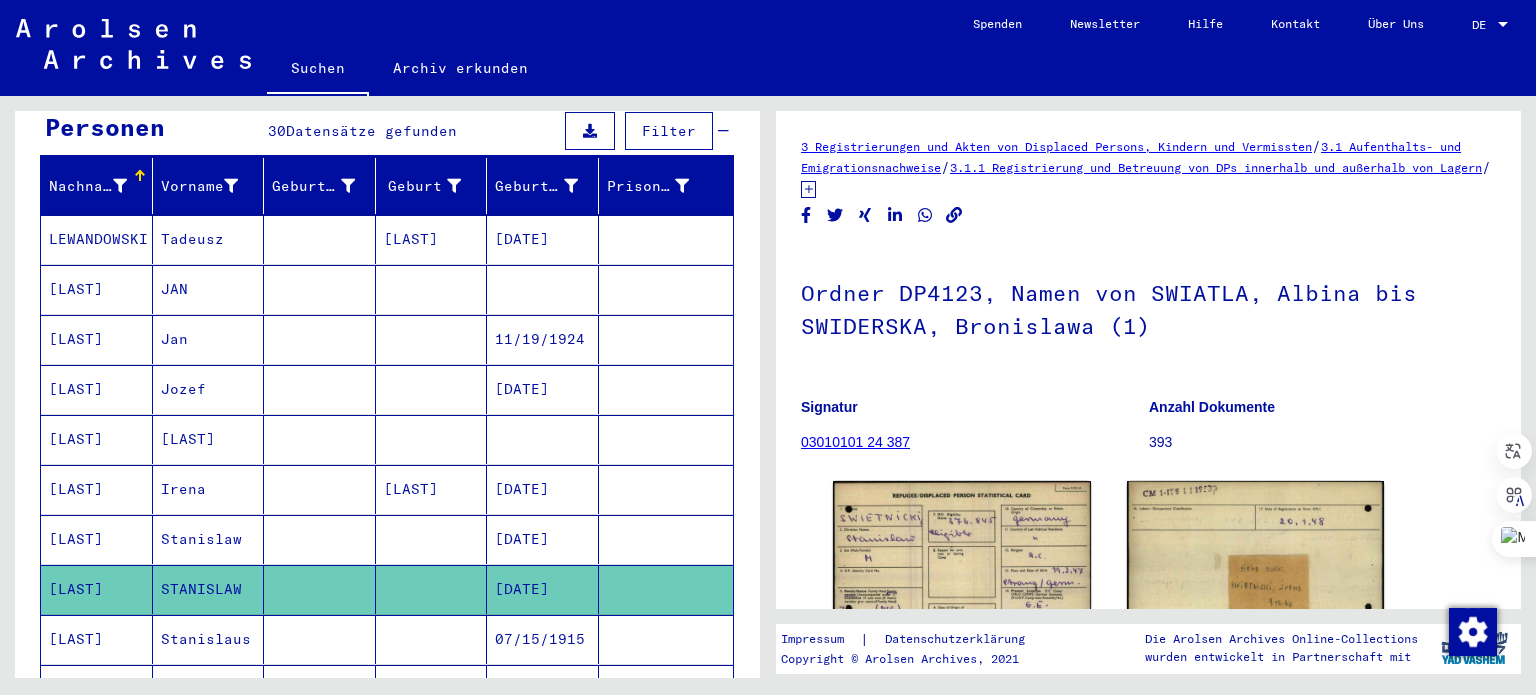 click 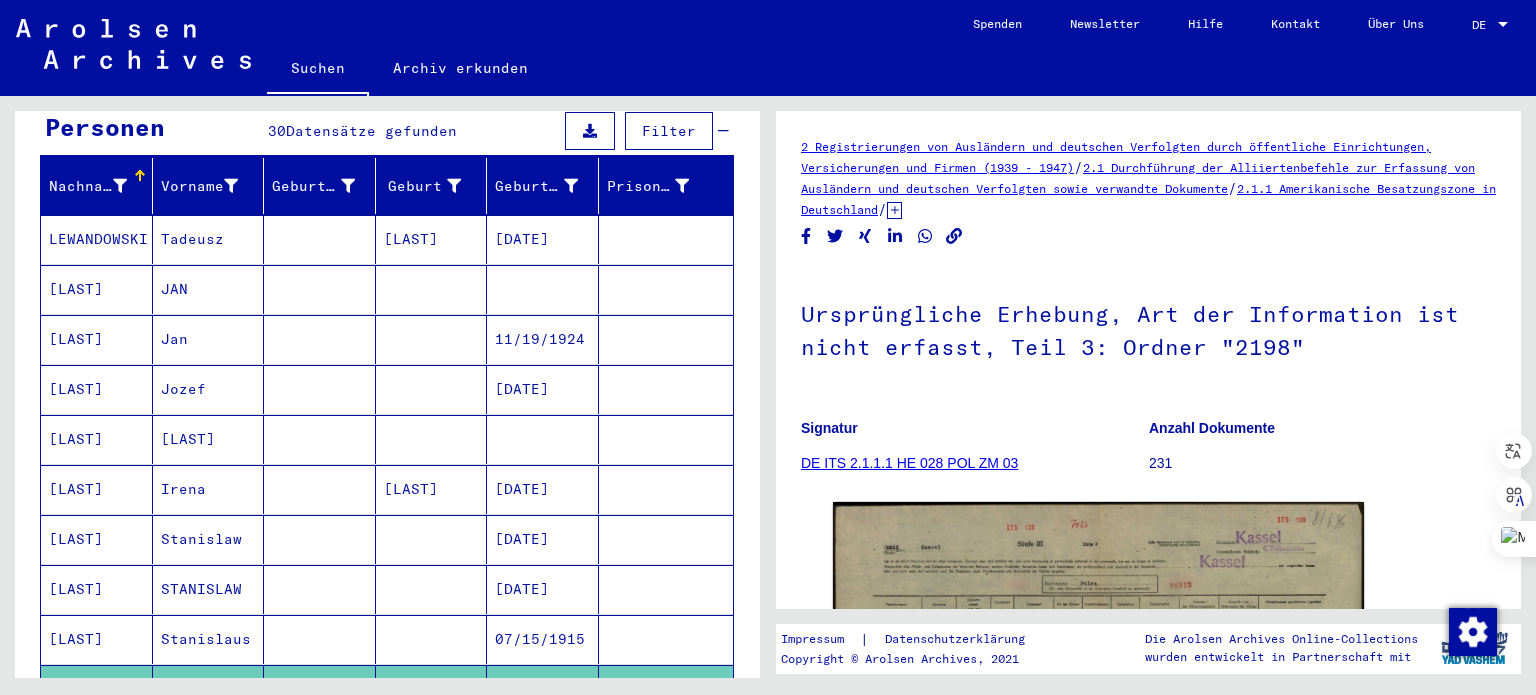 scroll, scrollTop: 0, scrollLeft: 0, axis: both 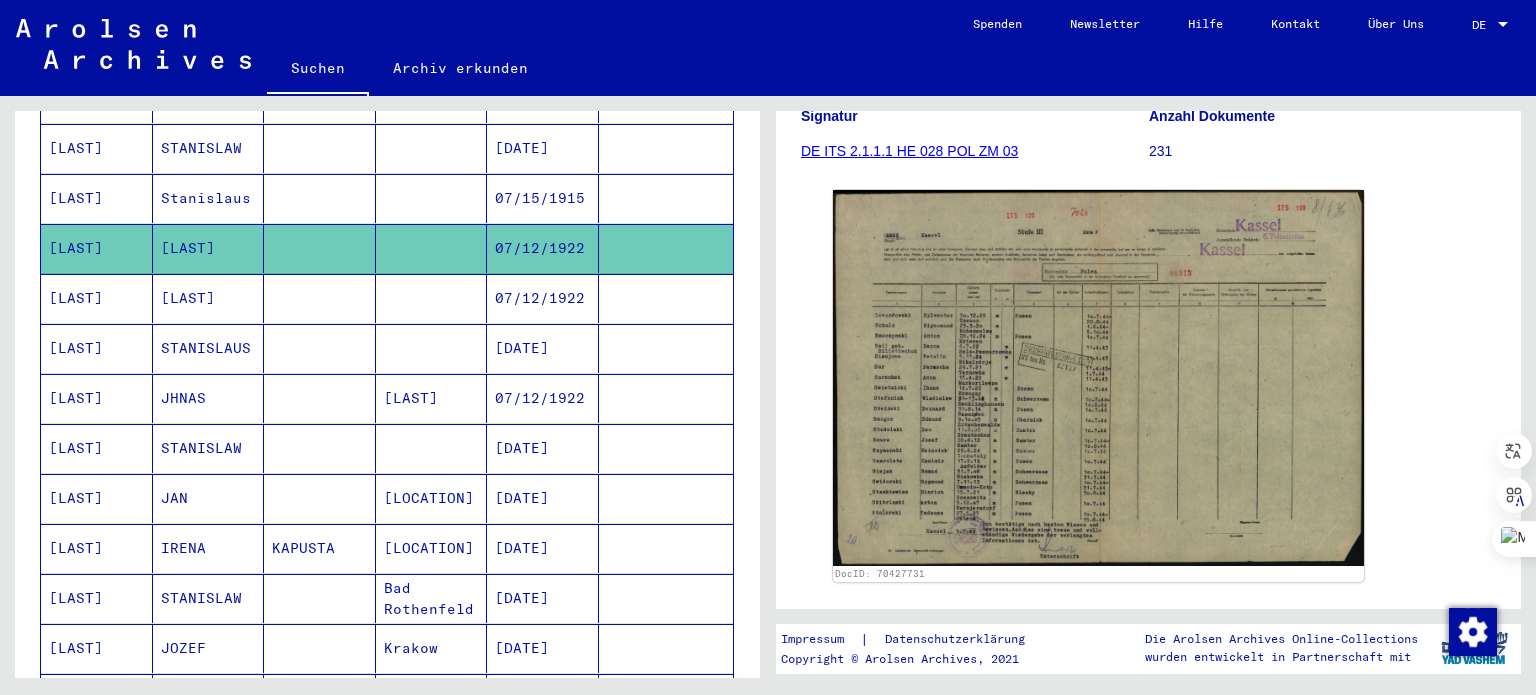 click on "[LAST]" at bounding box center [97, 398] 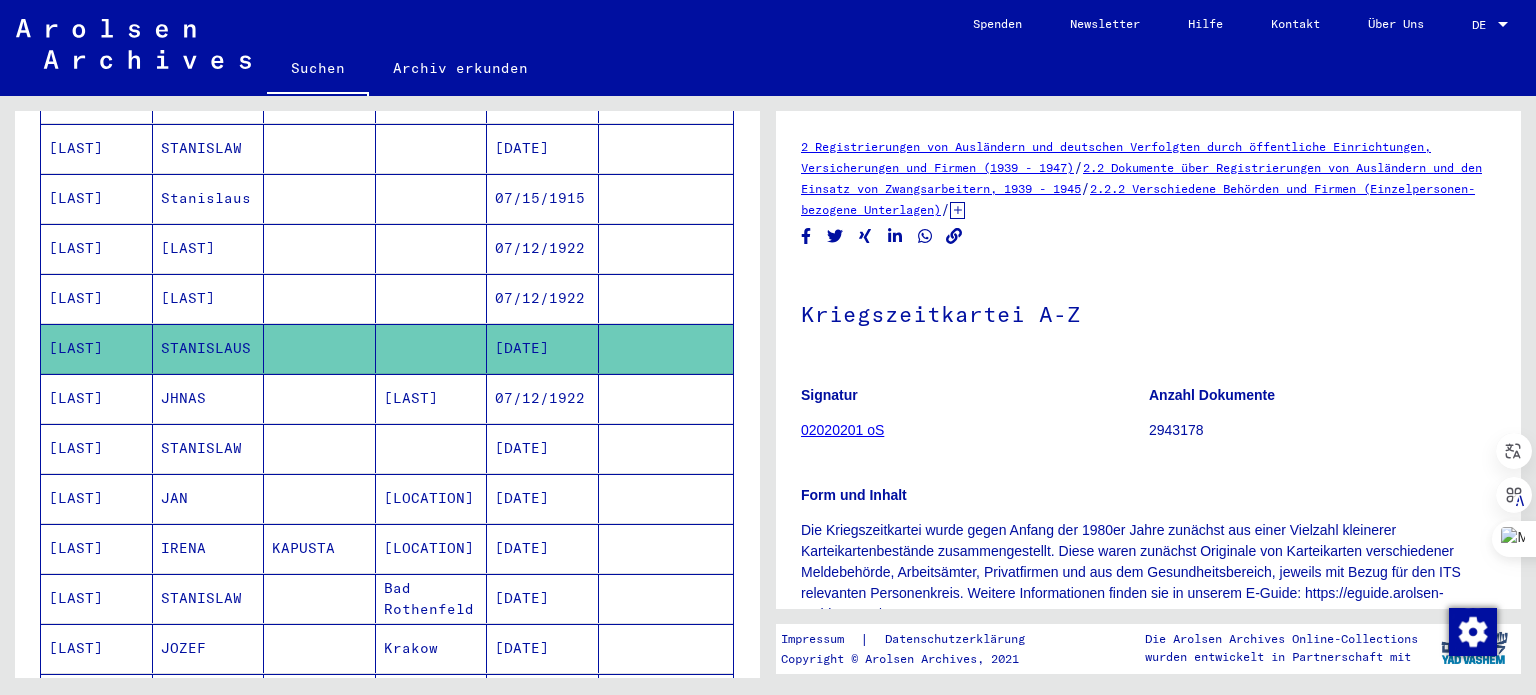 scroll, scrollTop: 0, scrollLeft: 0, axis: both 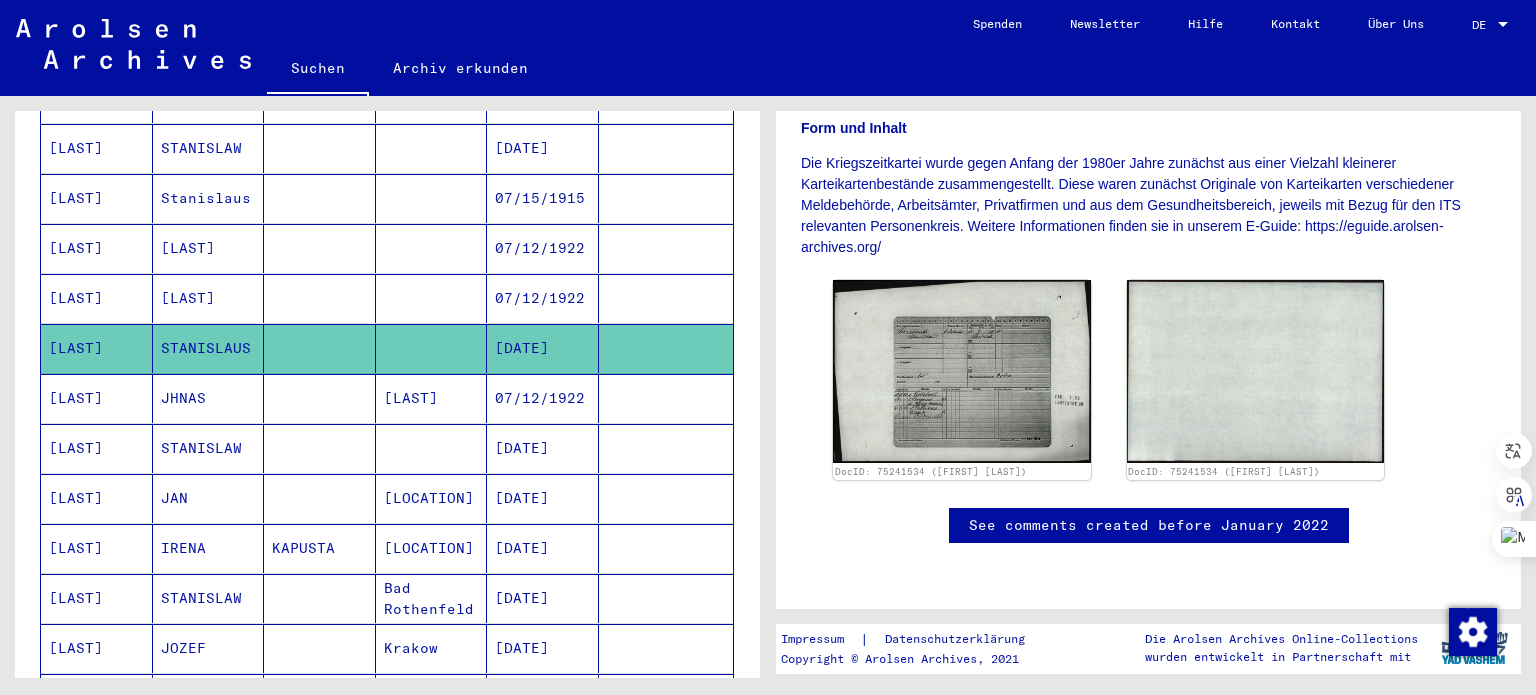 click 